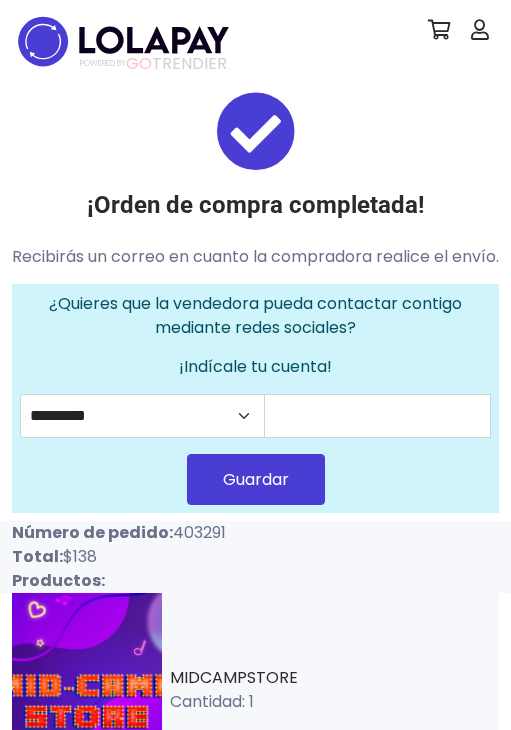 scroll, scrollTop: 0, scrollLeft: 0, axis: both 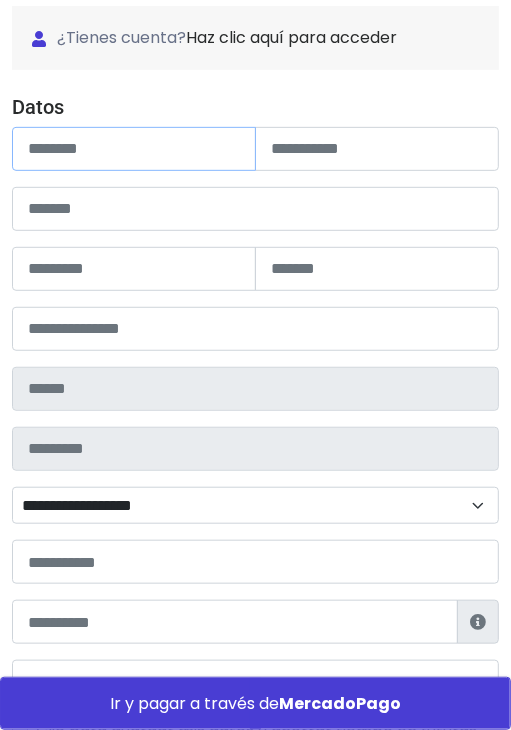 click at bounding box center (134, 149) 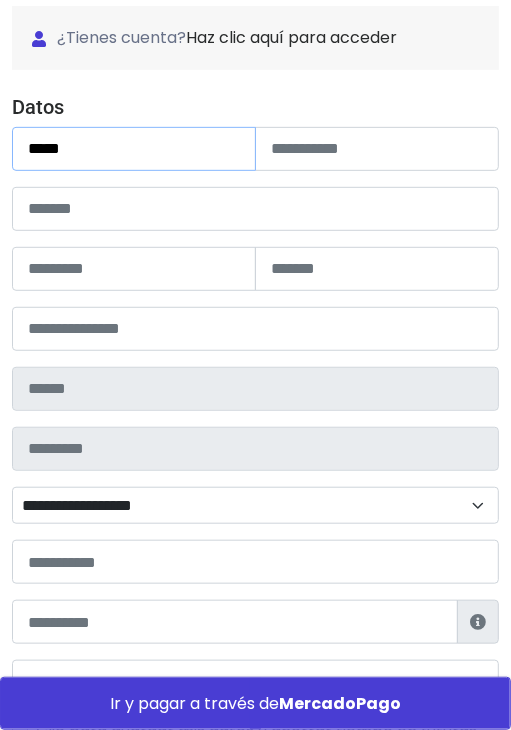 type on "*****" 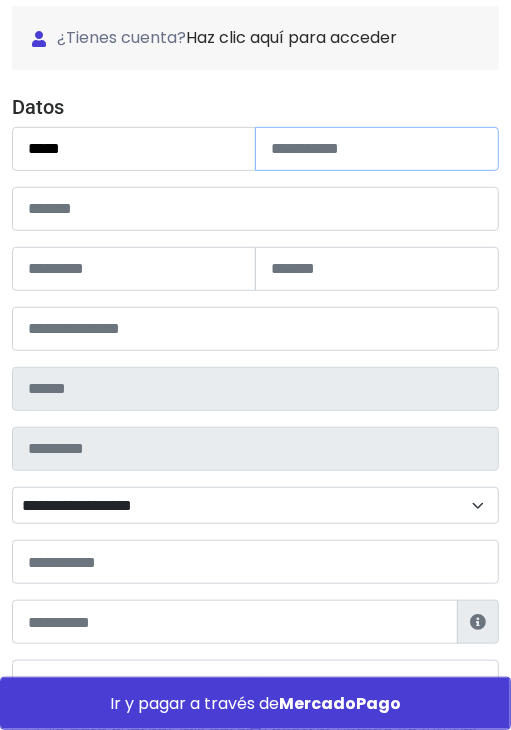 click at bounding box center [377, 149] 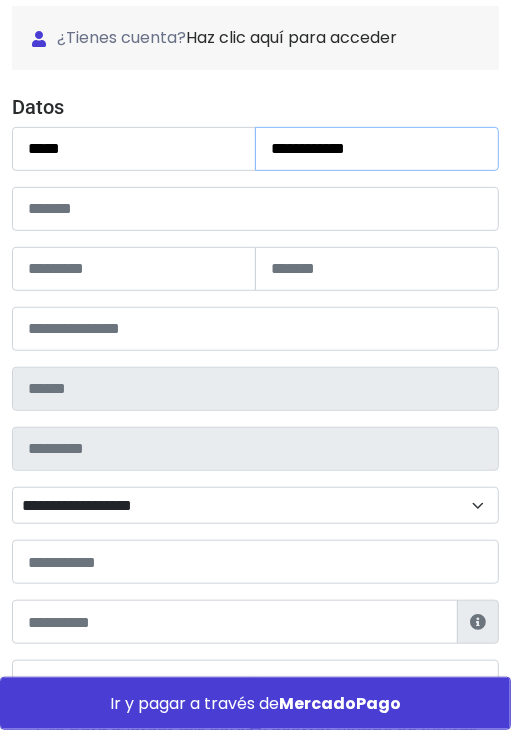 type on "**********" 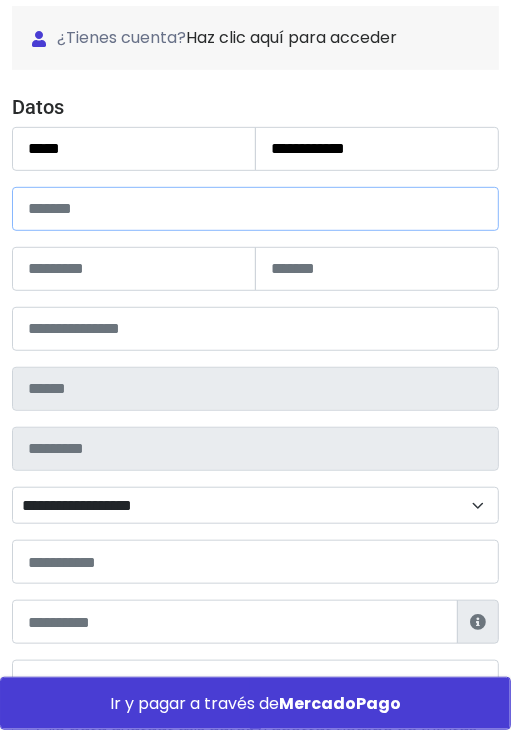click at bounding box center [255, 209] 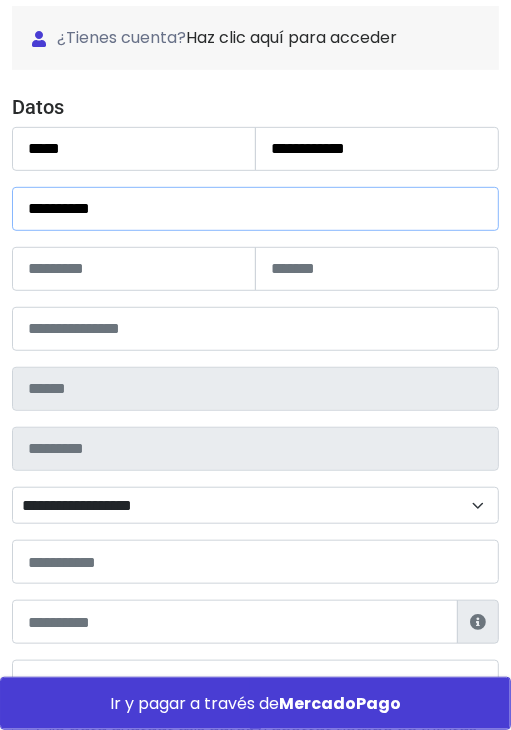 click on "**********" at bounding box center [255, 209] 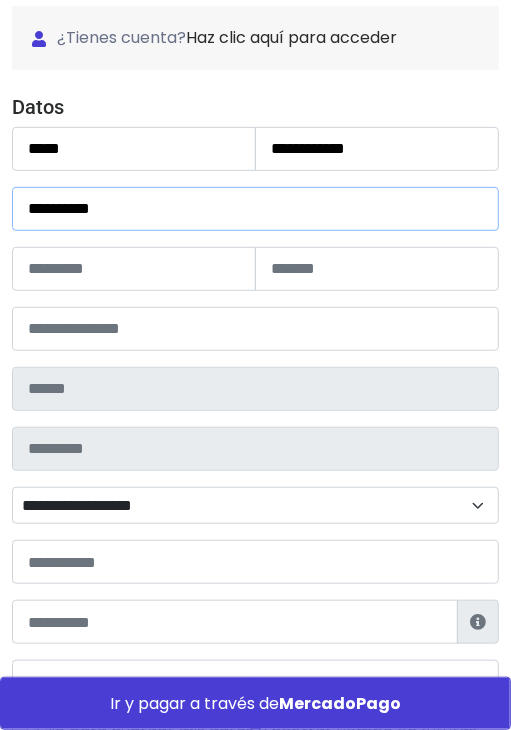 type on "**********" 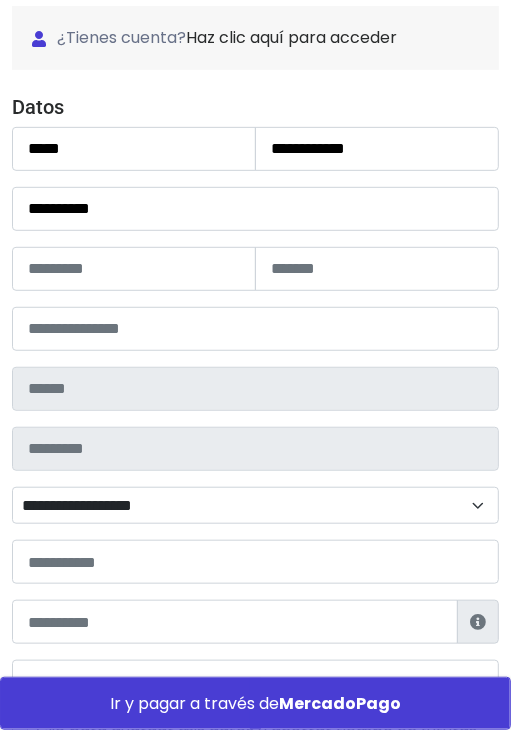 click on "**********" at bounding box center [255, 386] 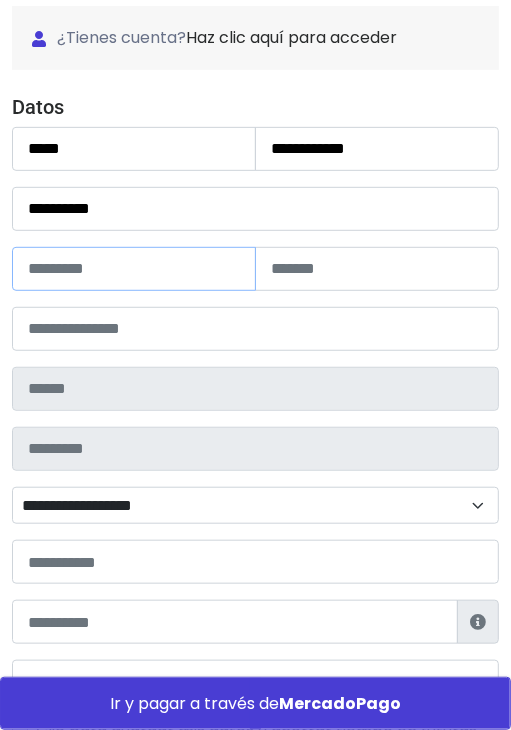 click at bounding box center (134, 269) 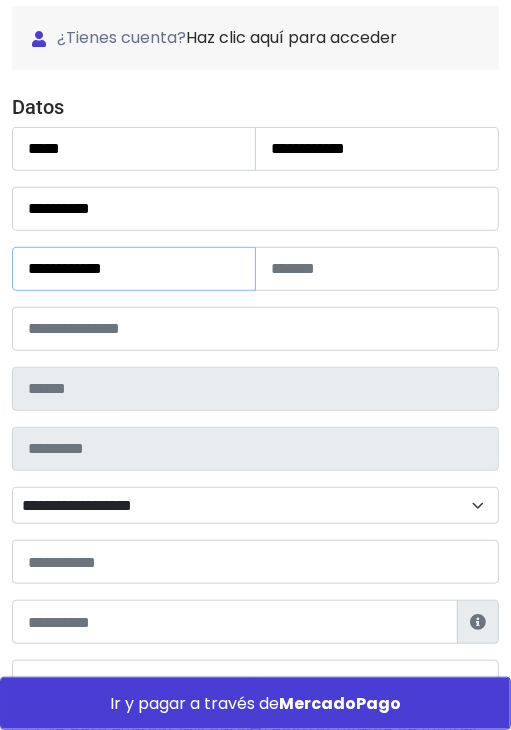 click on "**********" at bounding box center (134, 269) 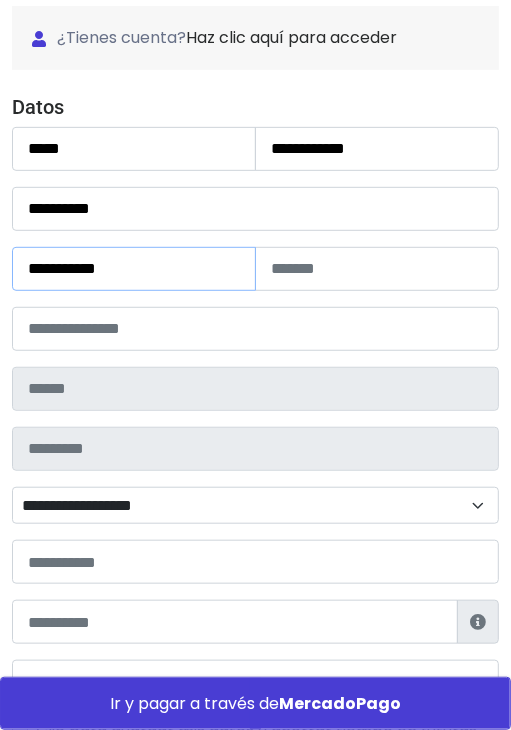 type on "**********" 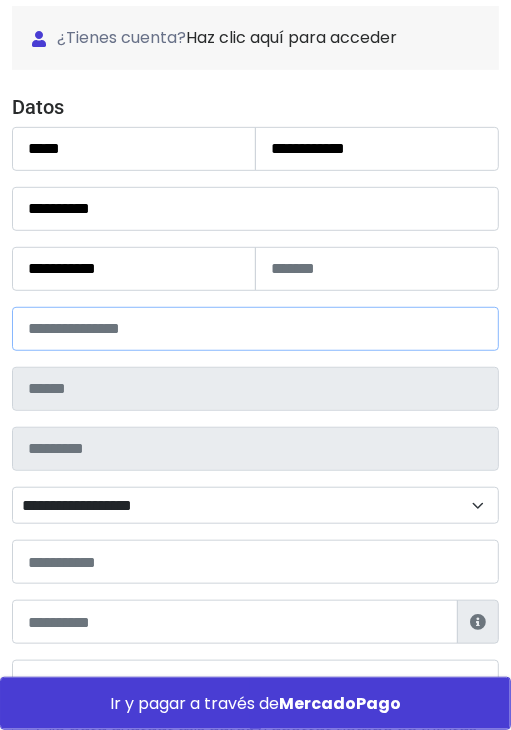 click at bounding box center (255, 329) 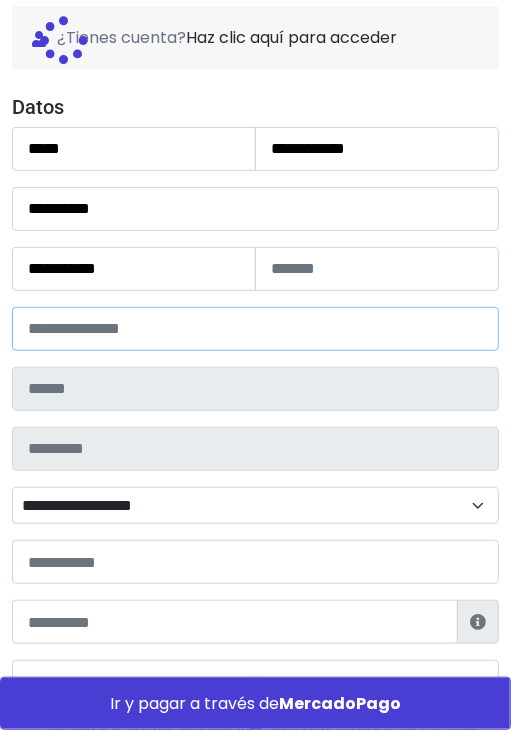 type on "**********" 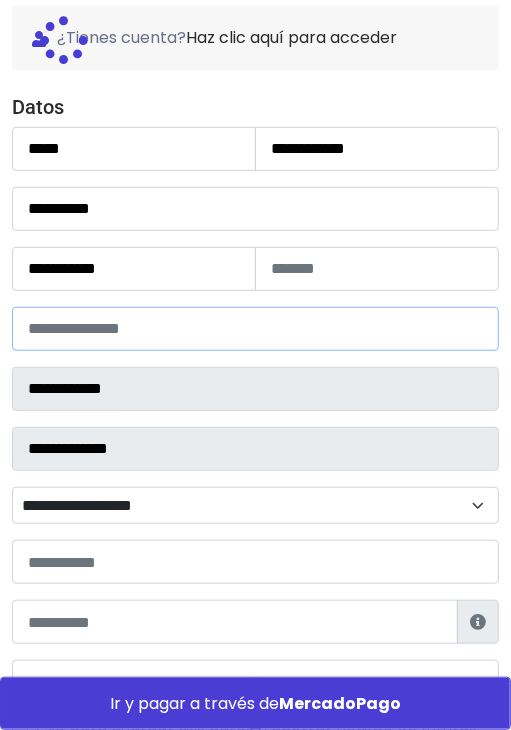 select 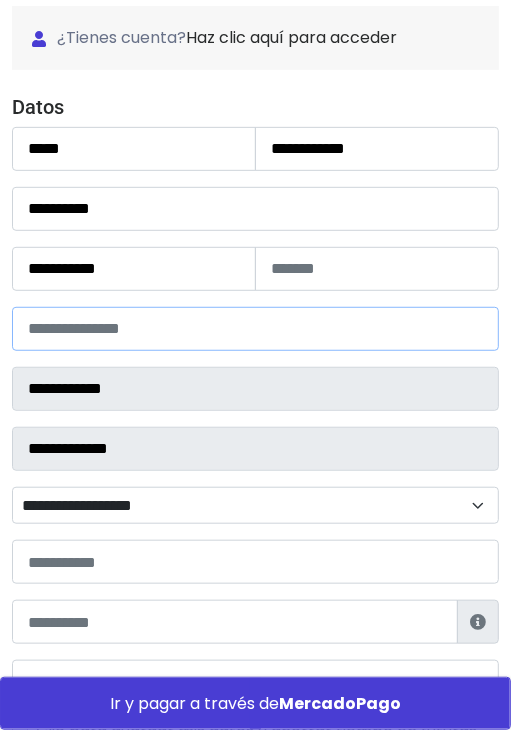 click on "*****" at bounding box center (255, 329) 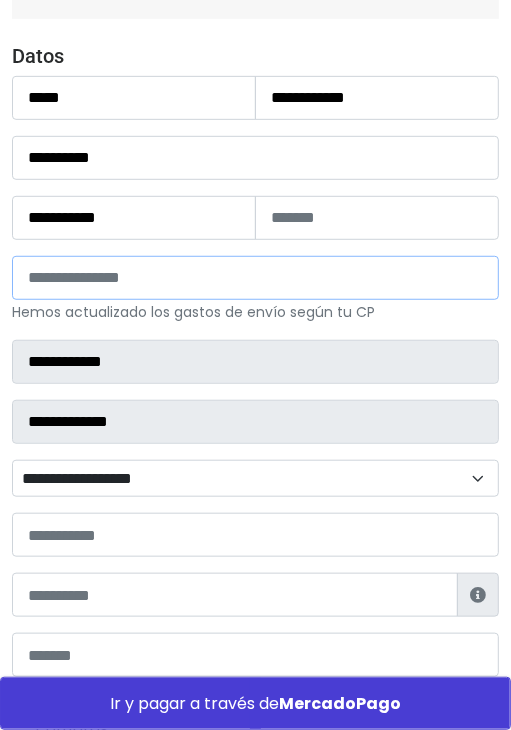 scroll, scrollTop: 359, scrollLeft: 0, axis: vertical 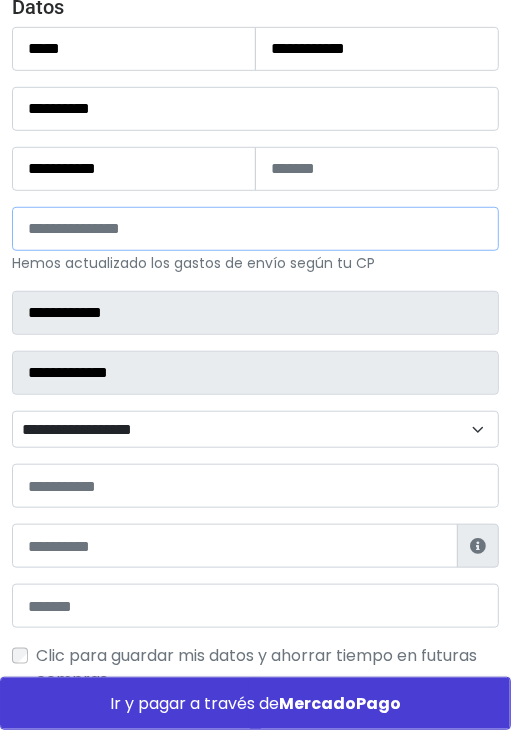 type on "*****" 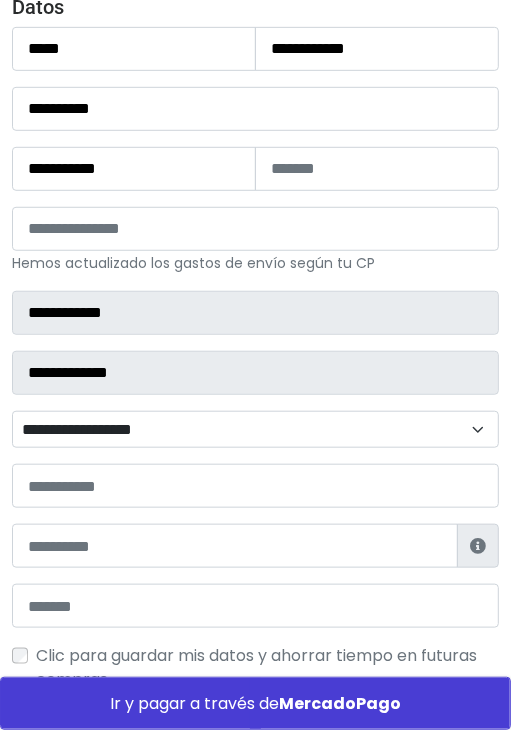 click on "**********" at bounding box center (255, 430) 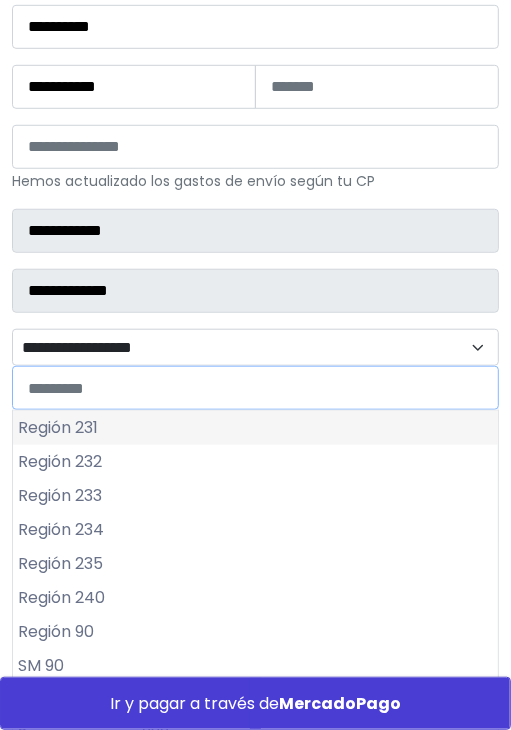 scroll, scrollTop: 559, scrollLeft: 0, axis: vertical 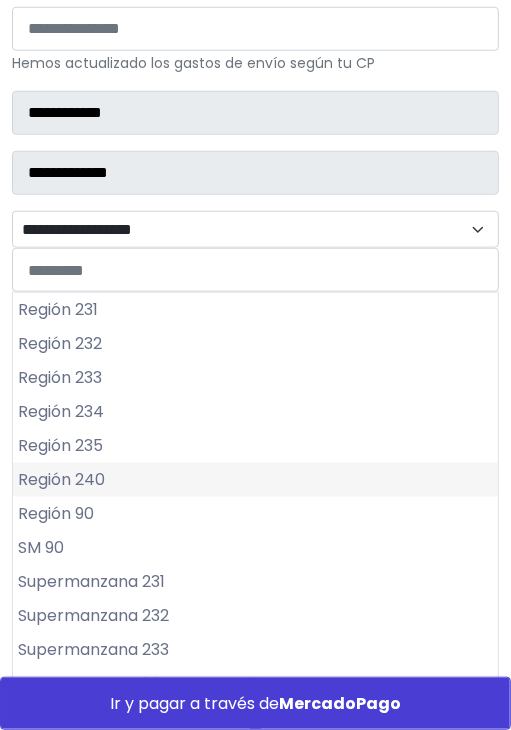 click on "Región 240" at bounding box center (255, 480) 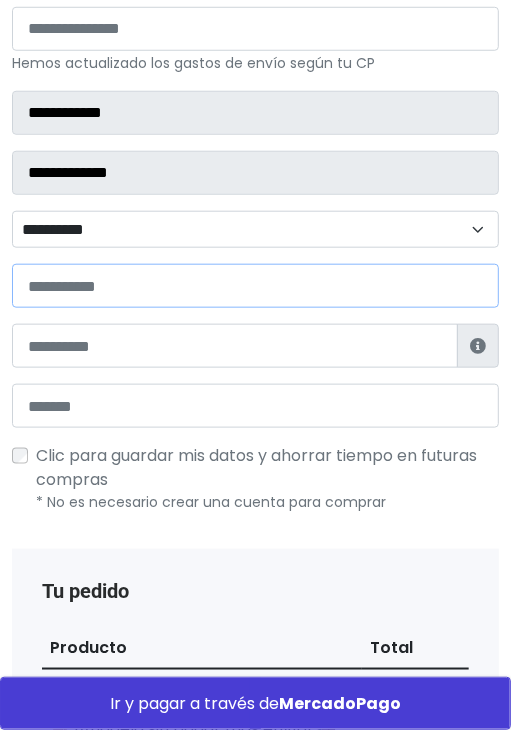 click at bounding box center [255, 286] 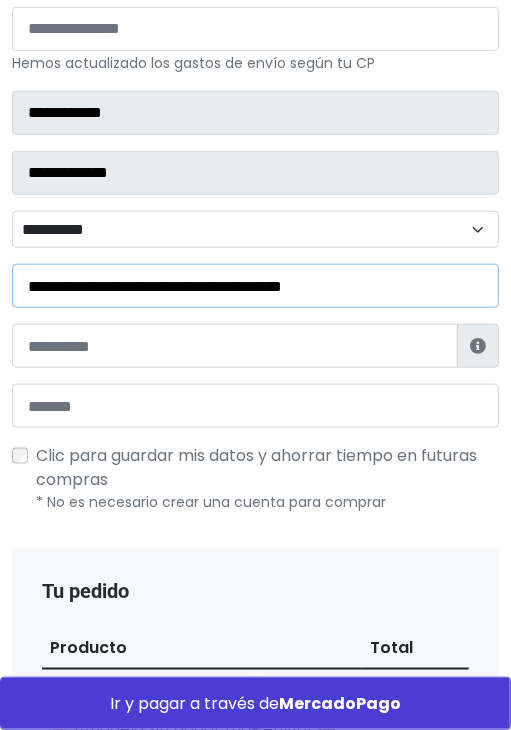 type on "**********" 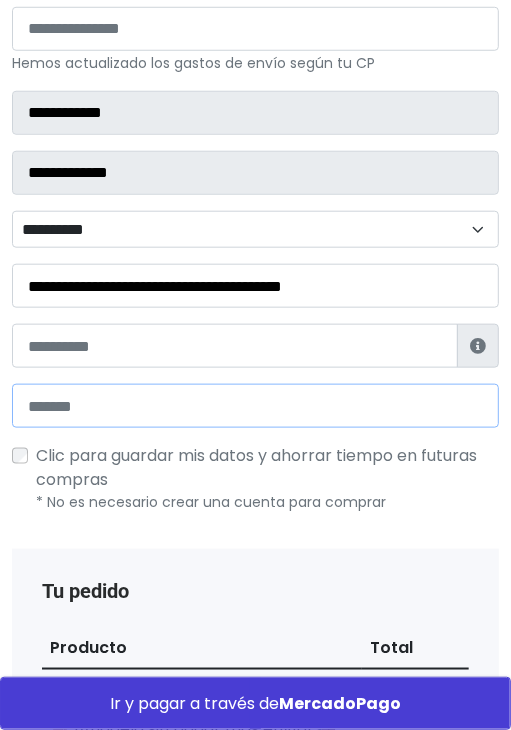 click at bounding box center (255, 406) 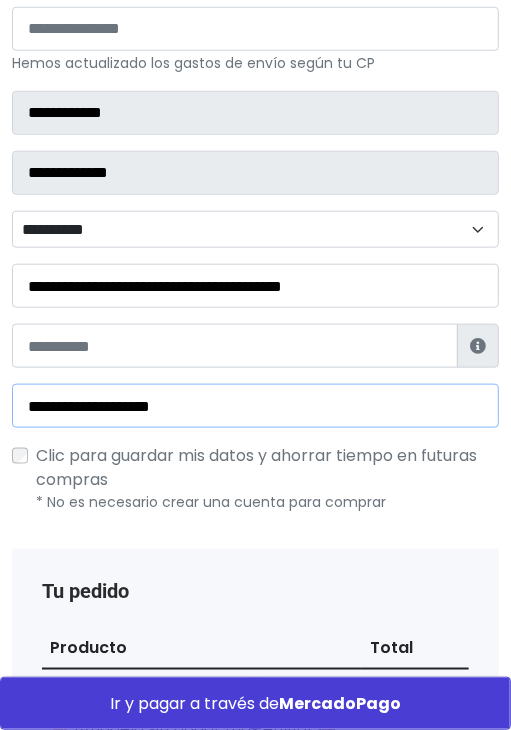 click on "**********" at bounding box center (255, 406) 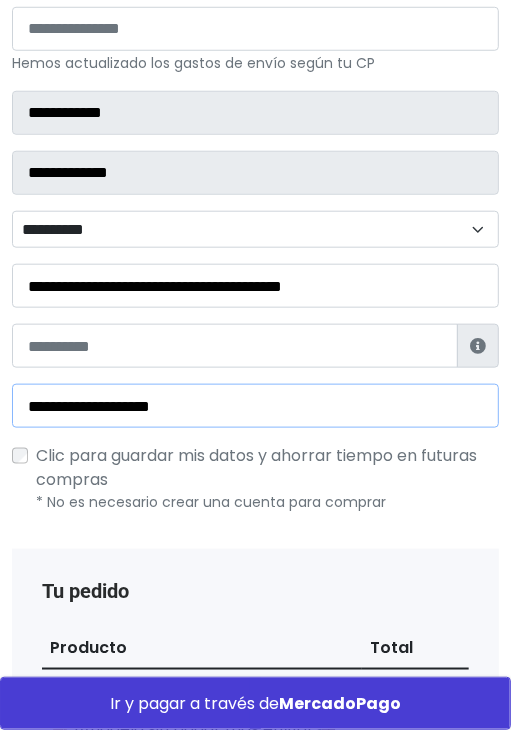 type on "**********" 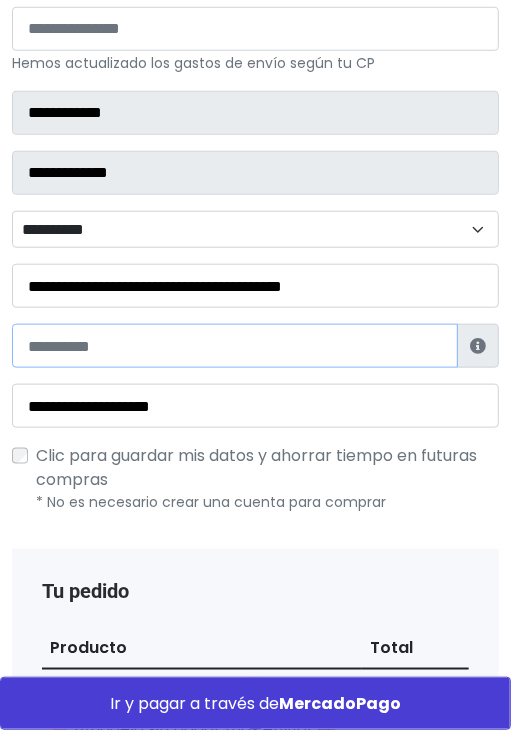 click at bounding box center [235, 346] 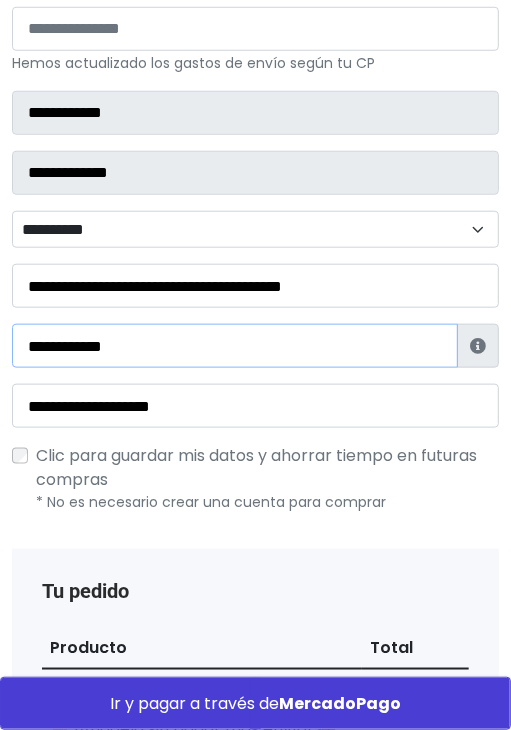 click on "**********" at bounding box center (235, 346) 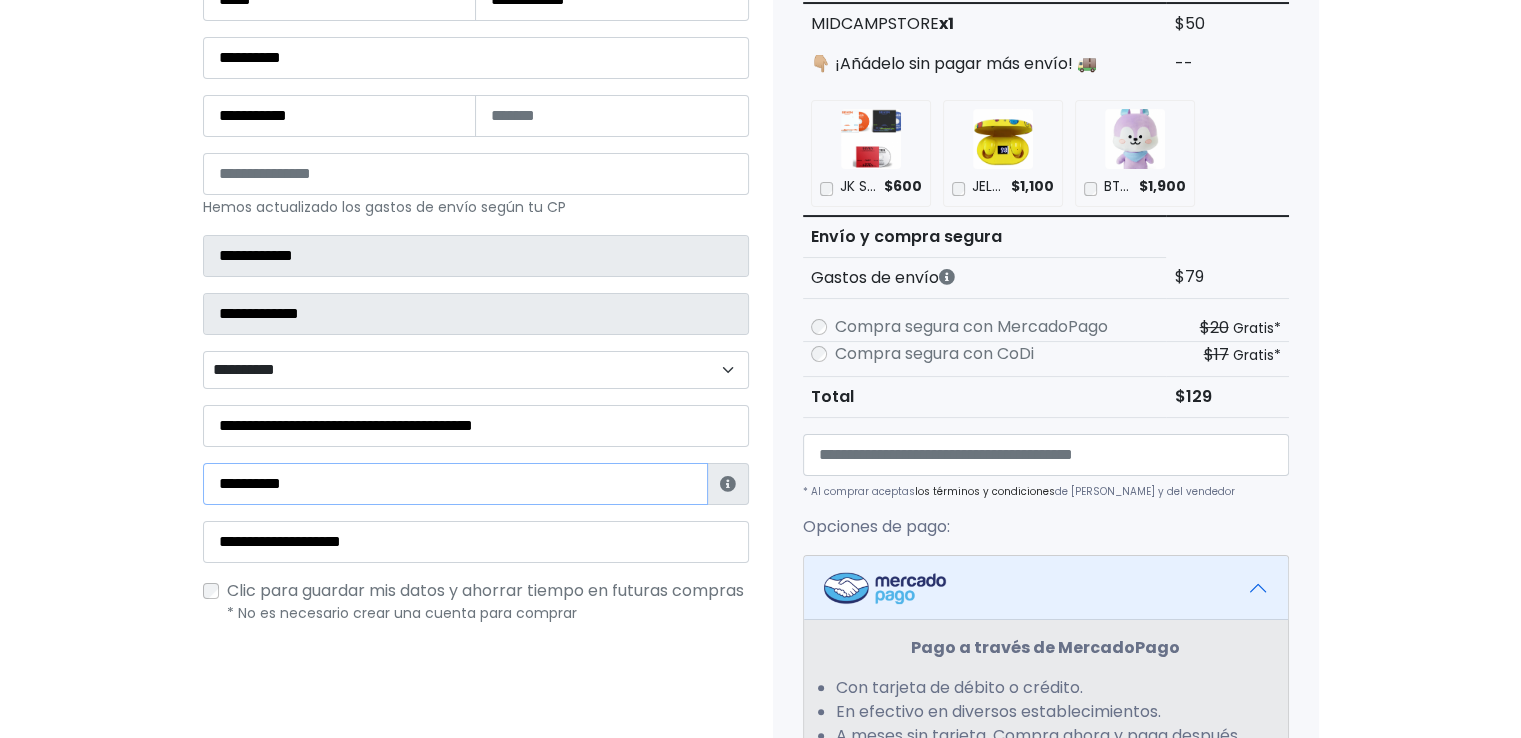 scroll, scrollTop: 359, scrollLeft: 0, axis: vertical 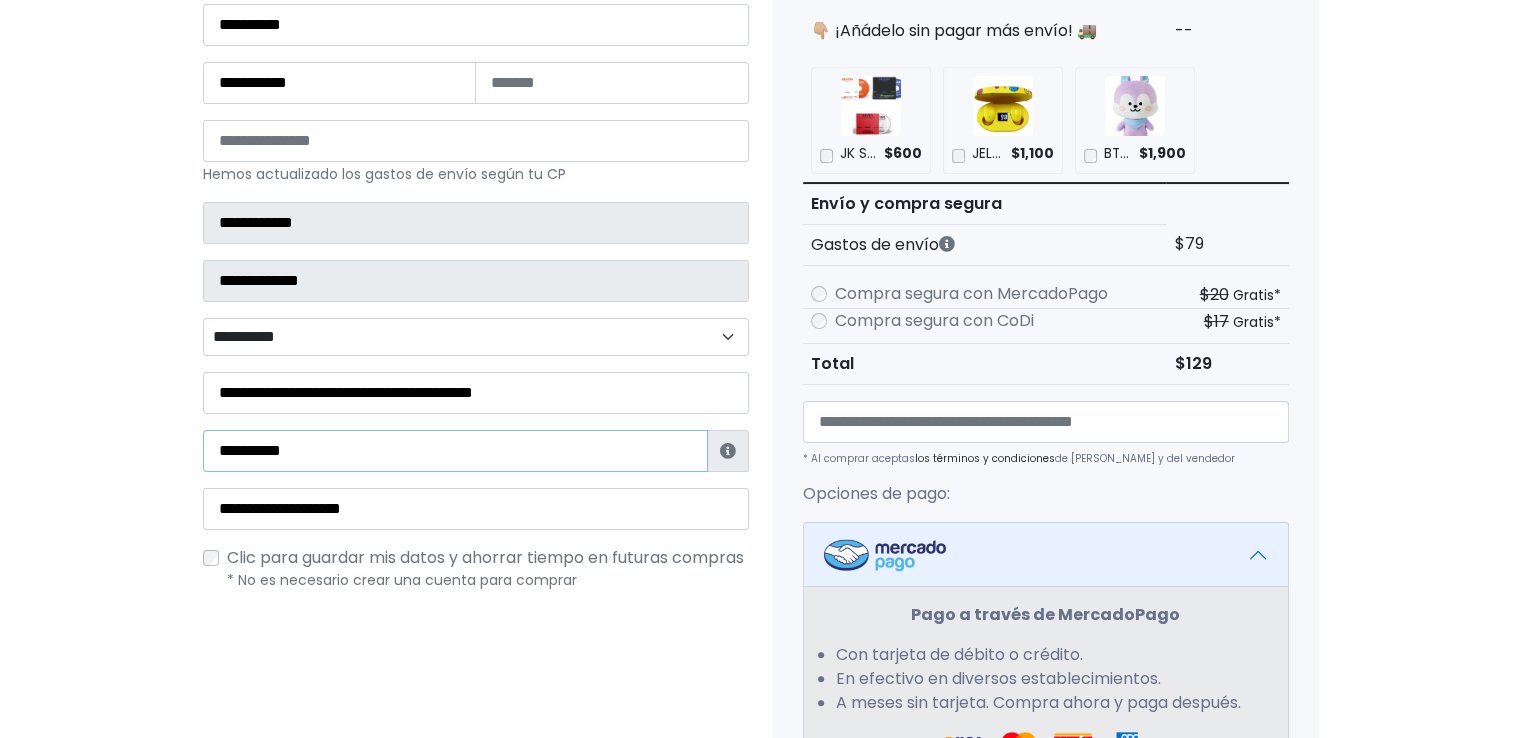 type on "**********" 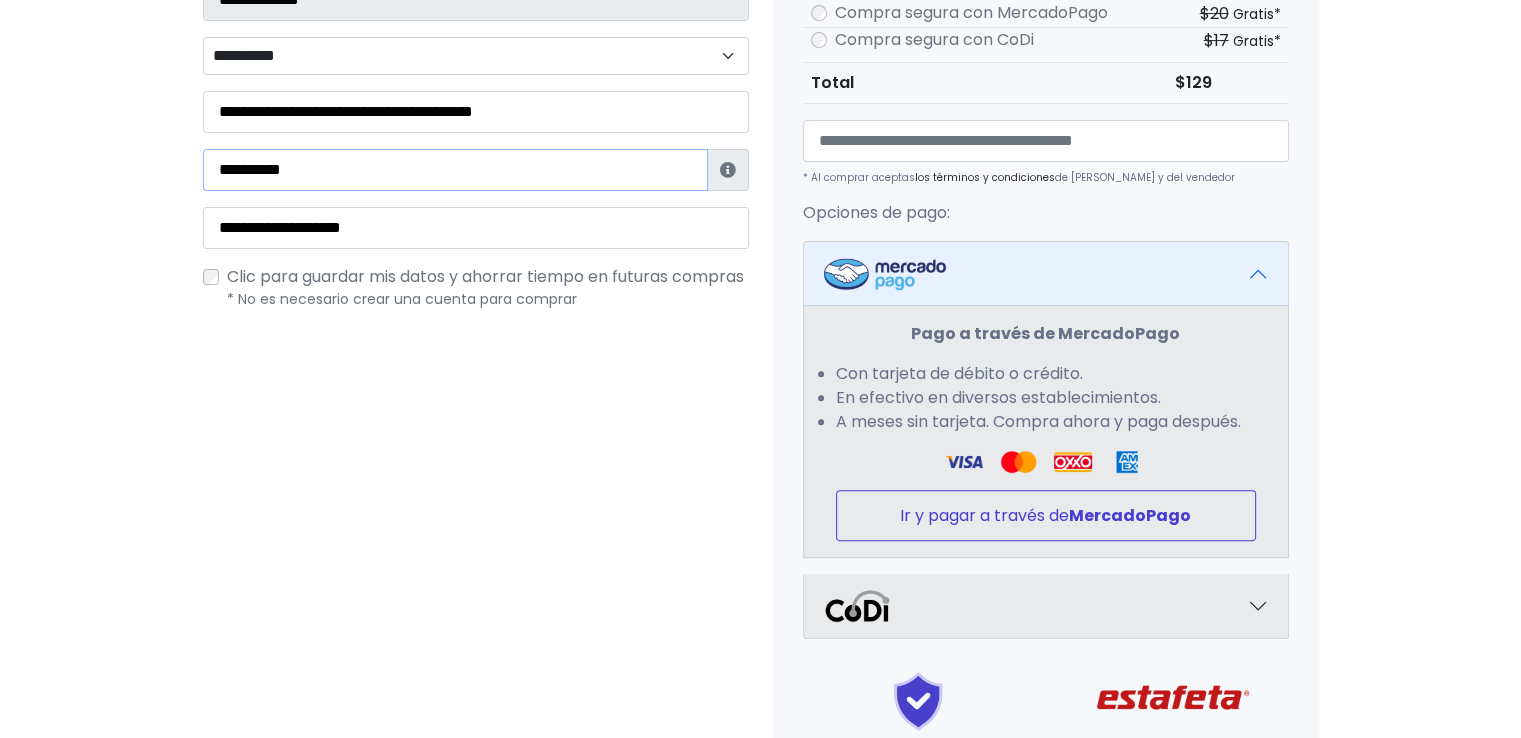 scroll, scrollTop: 659, scrollLeft: 0, axis: vertical 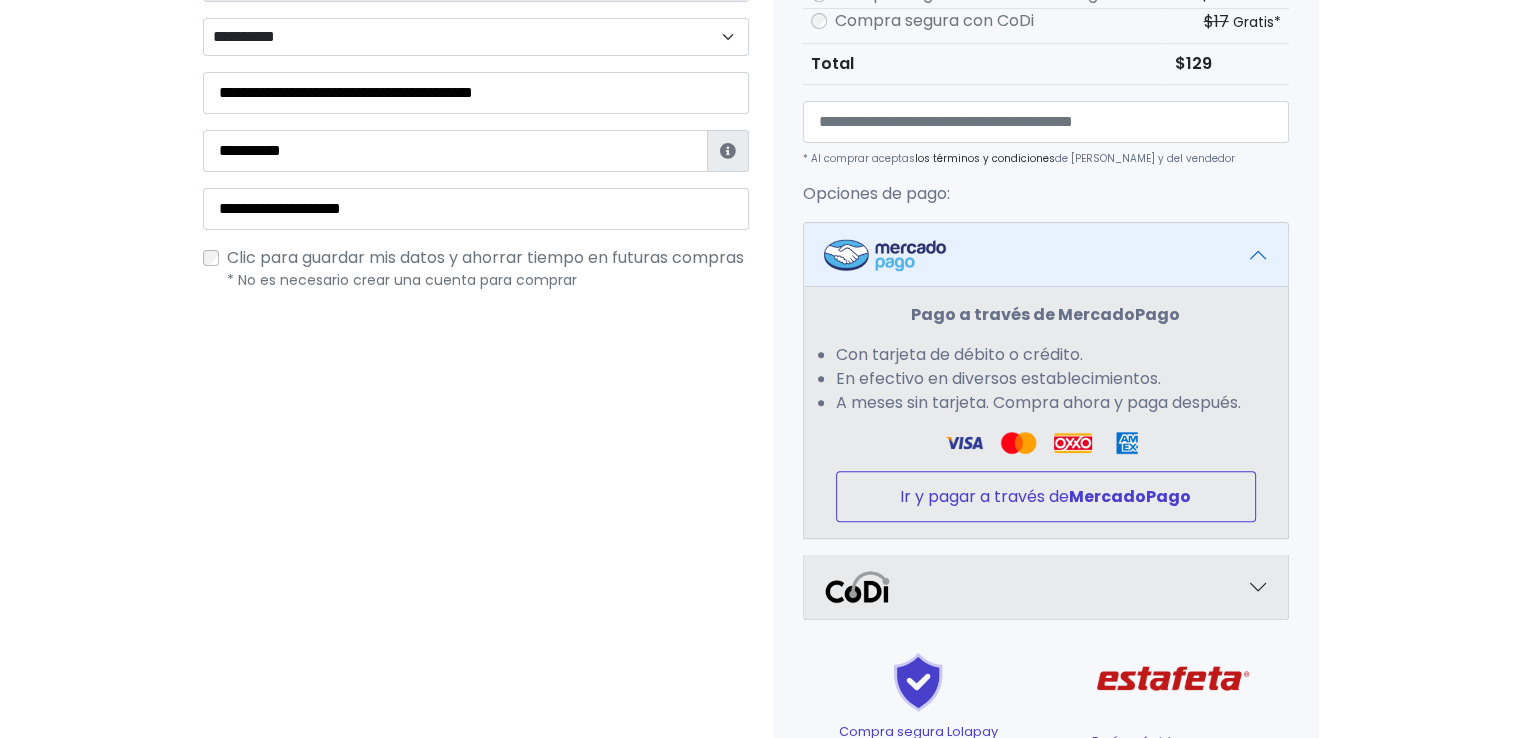 click on "MercadoPago" at bounding box center (1130, 496) 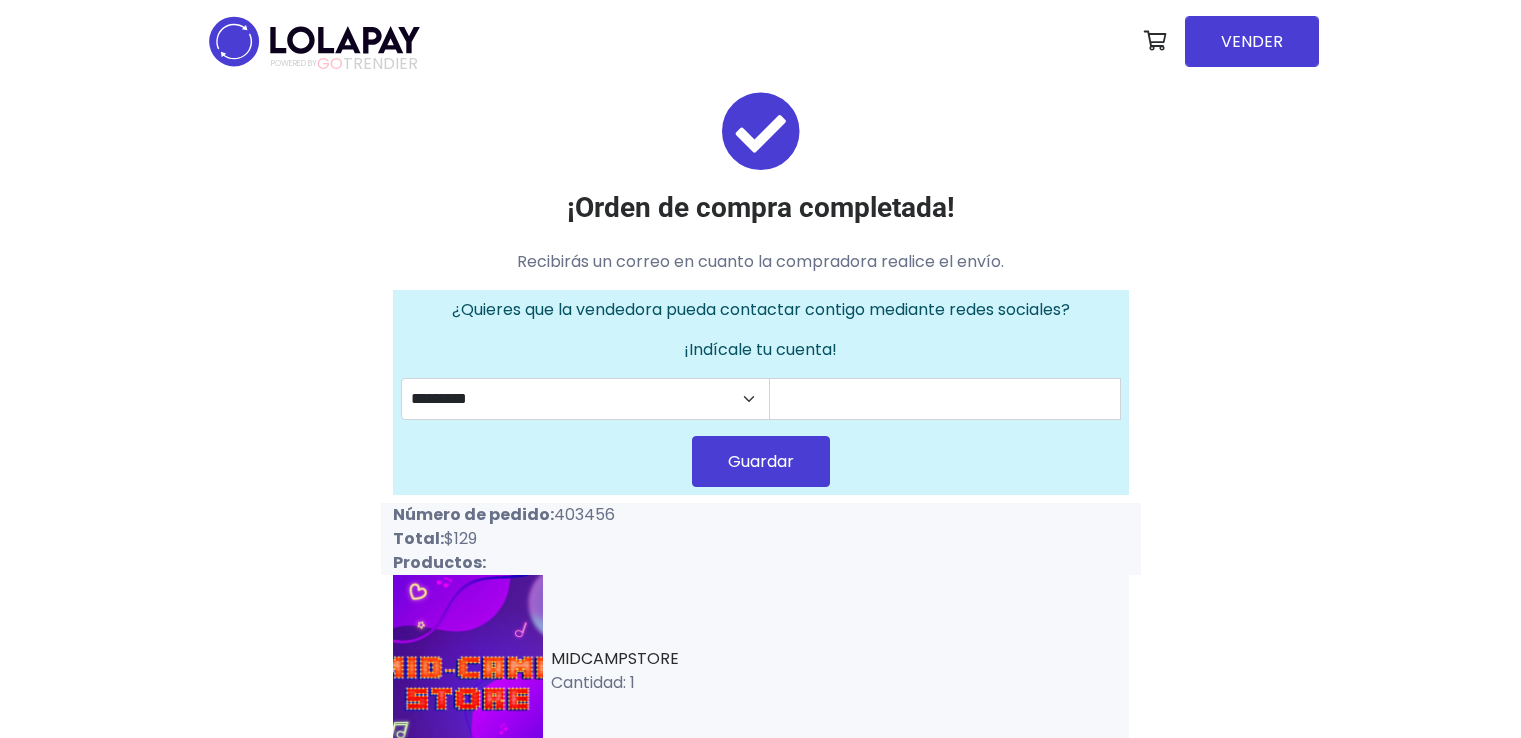scroll, scrollTop: 0, scrollLeft: 0, axis: both 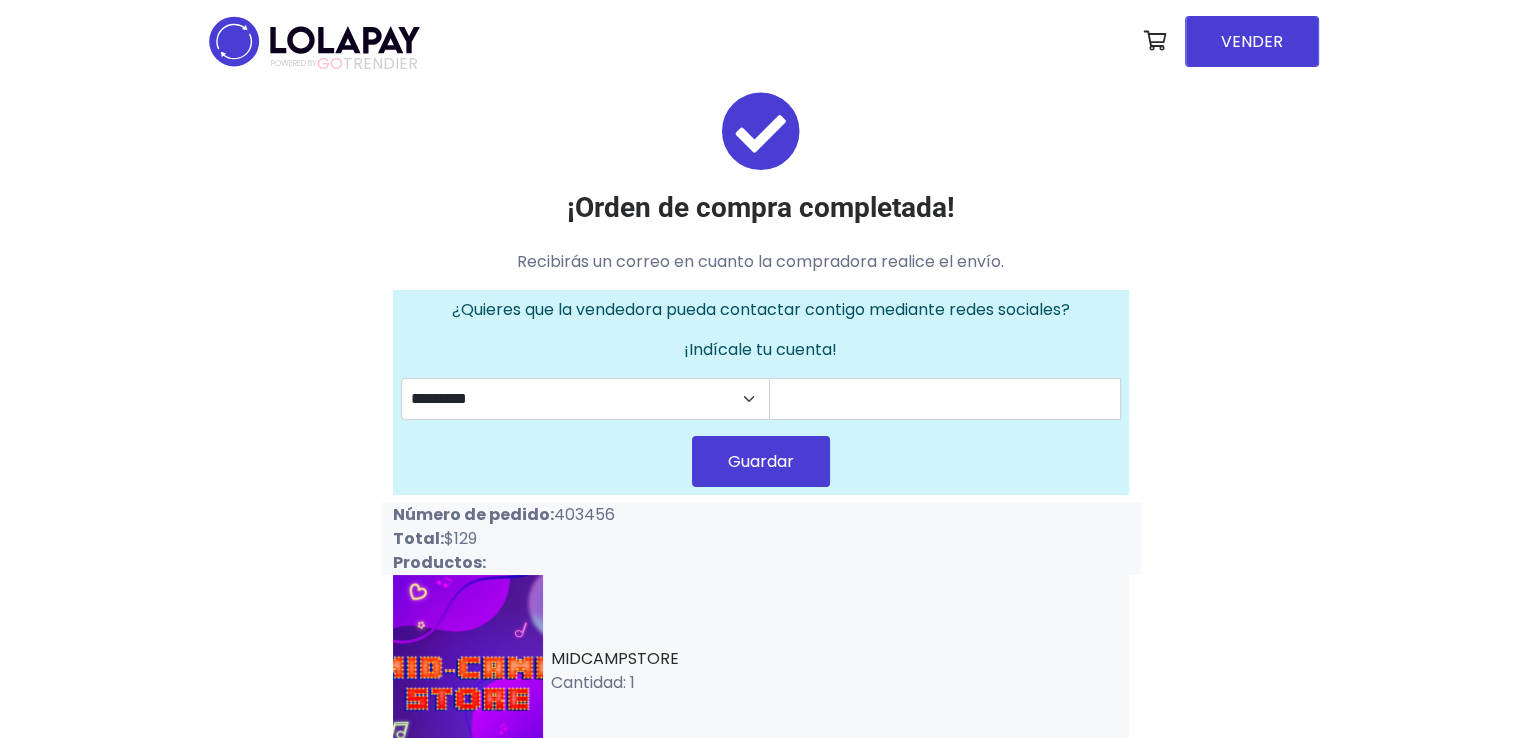 drag, startPoint x: 552, startPoint y: 513, endPoint x: 624, endPoint y: 508, distance: 72.1734 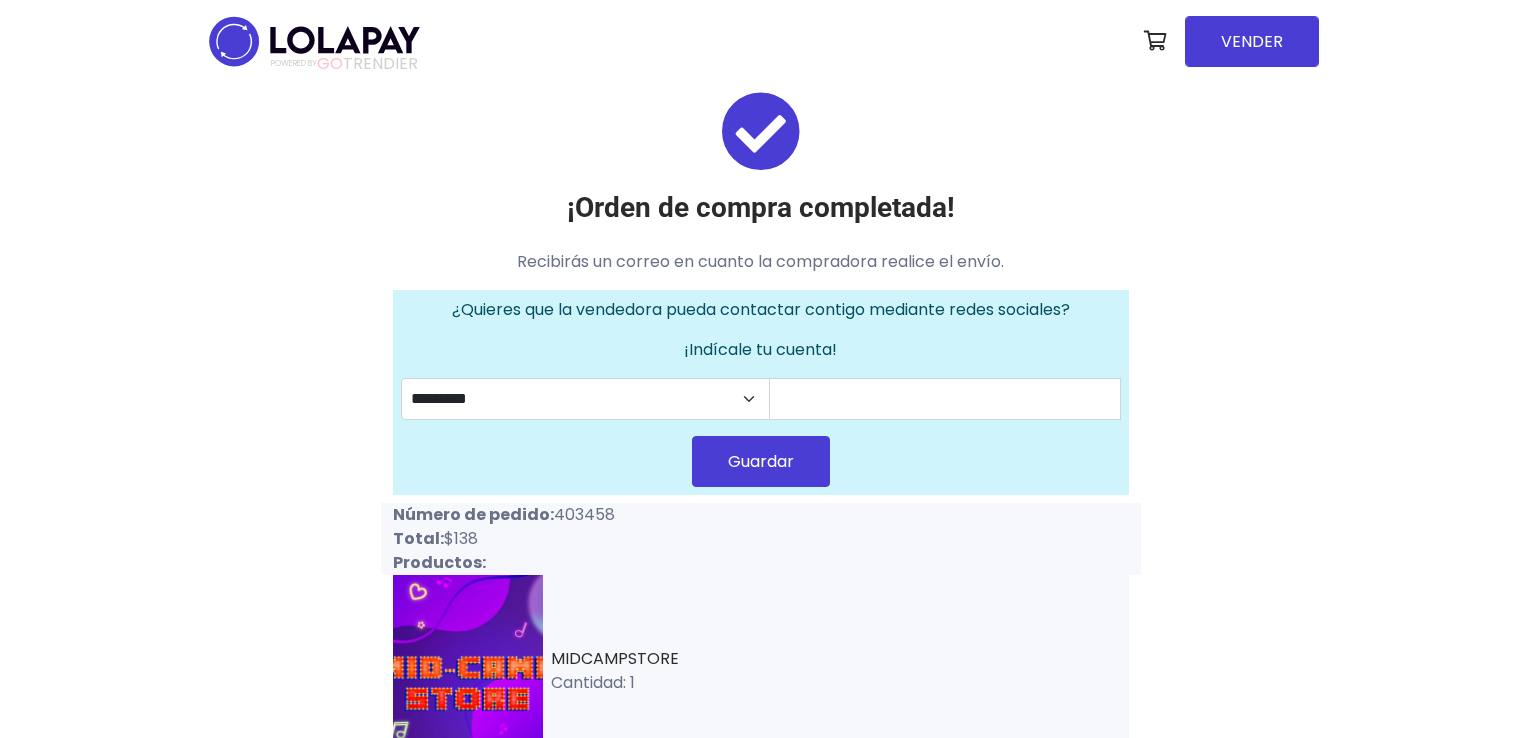 scroll, scrollTop: 0, scrollLeft: 0, axis: both 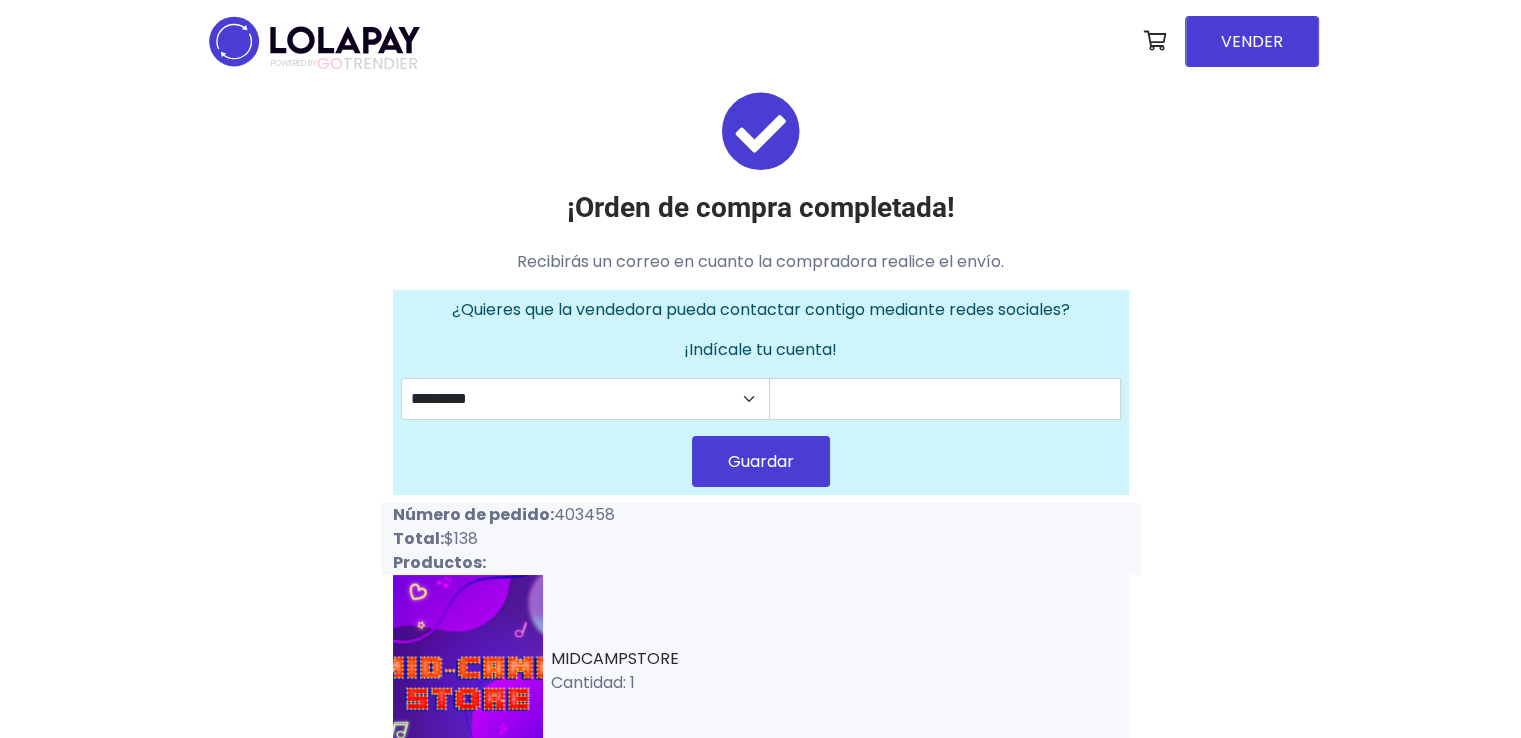 drag, startPoint x: 556, startPoint y: 516, endPoint x: 617, endPoint y: 516, distance: 61 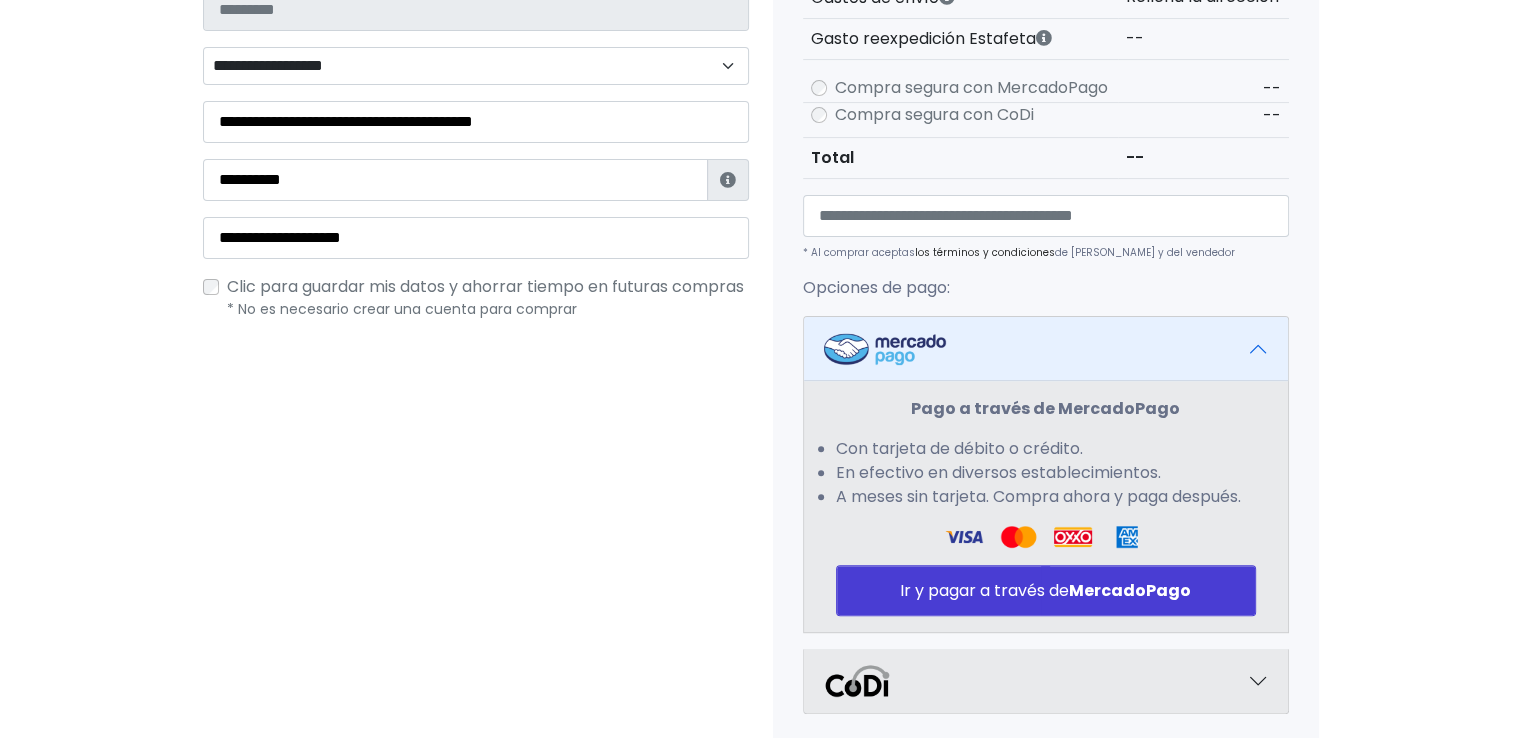 scroll, scrollTop: 659, scrollLeft: 0, axis: vertical 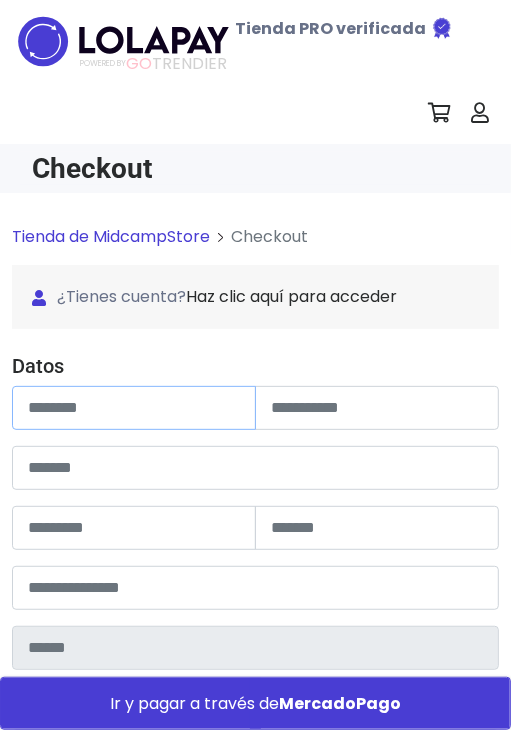 click at bounding box center (134, 408) 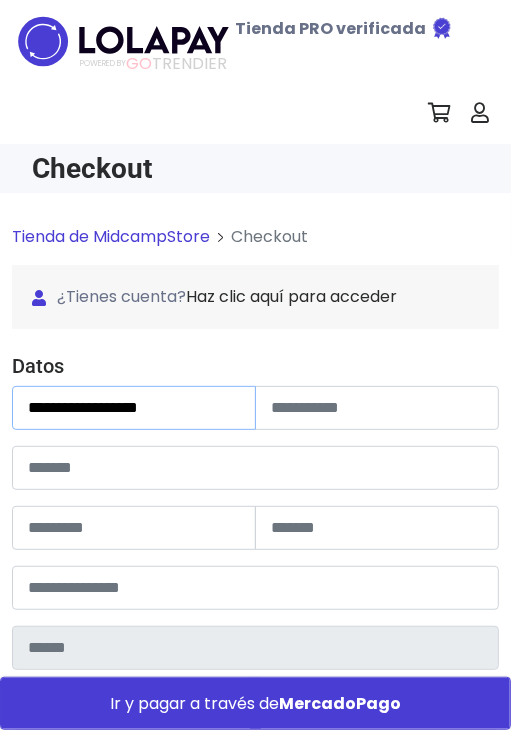 click on "**********" at bounding box center (134, 408) 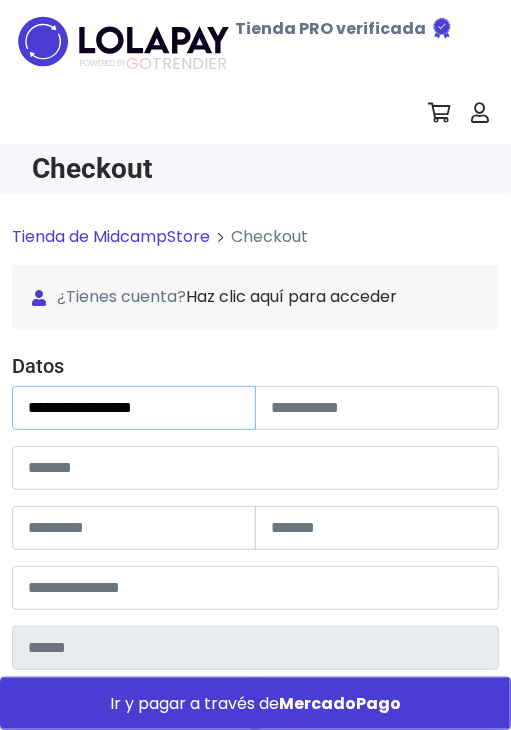 type on "**********" 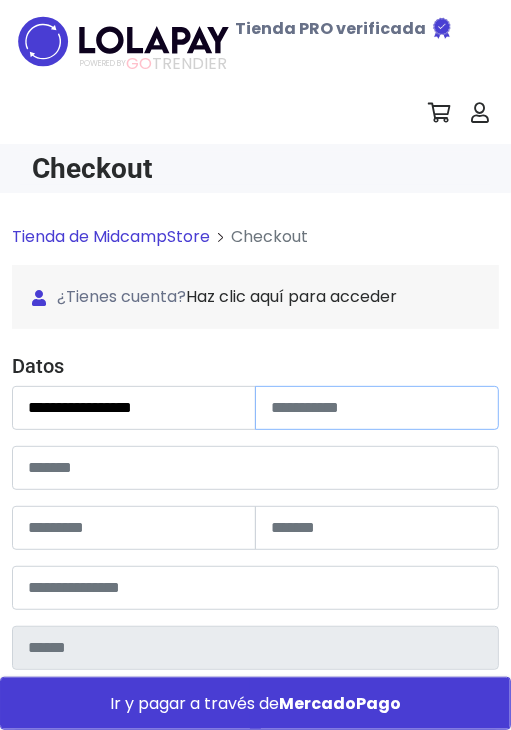 click at bounding box center [377, 408] 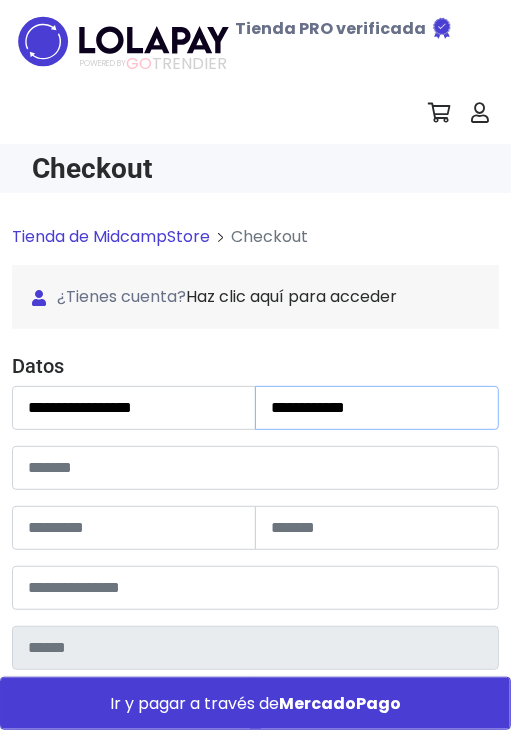 type on "**********" 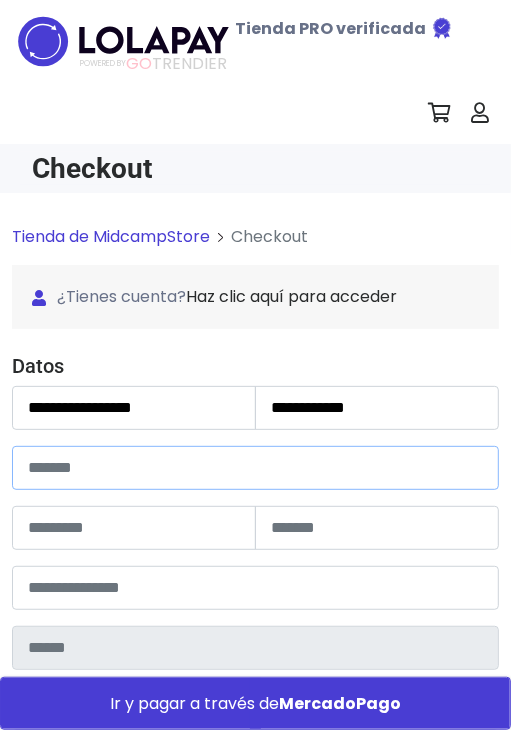 click at bounding box center [255, 468] 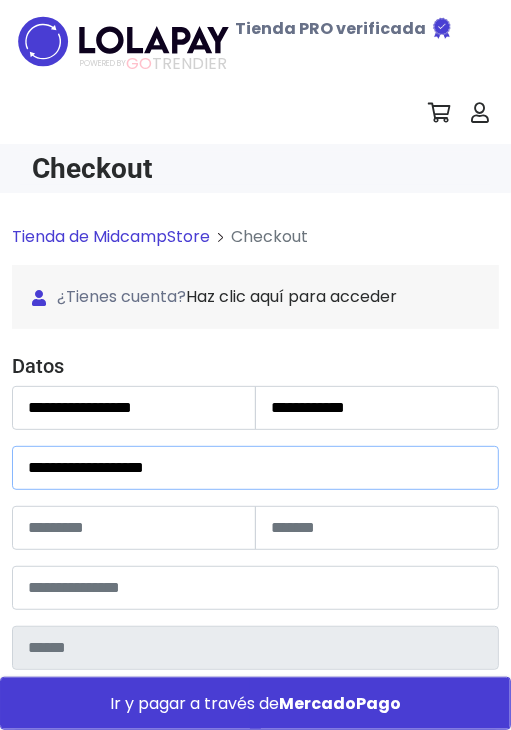 type on "**********" 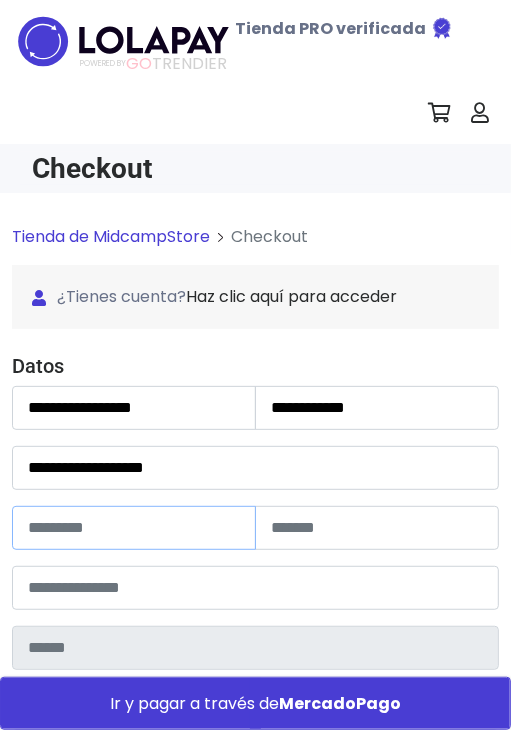 click at bounding box center (134, 528) 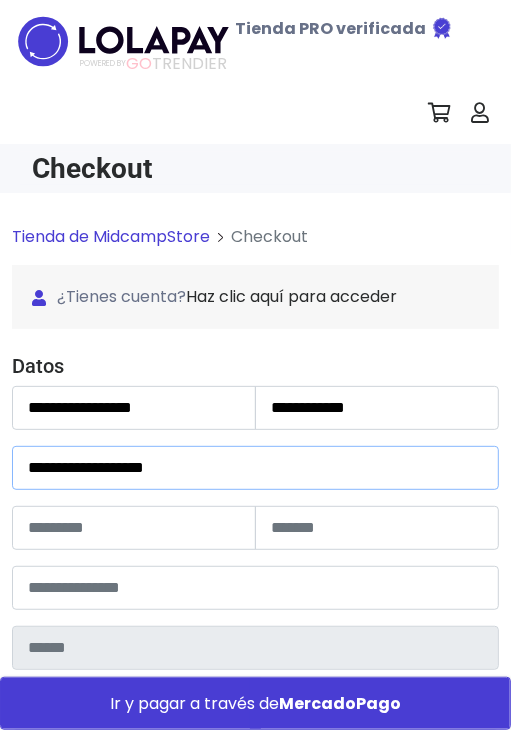 drag, startPoint x: 113, startPoint y: 467, endPoint x: 125, endPoint y: 469, distance: 12.165525 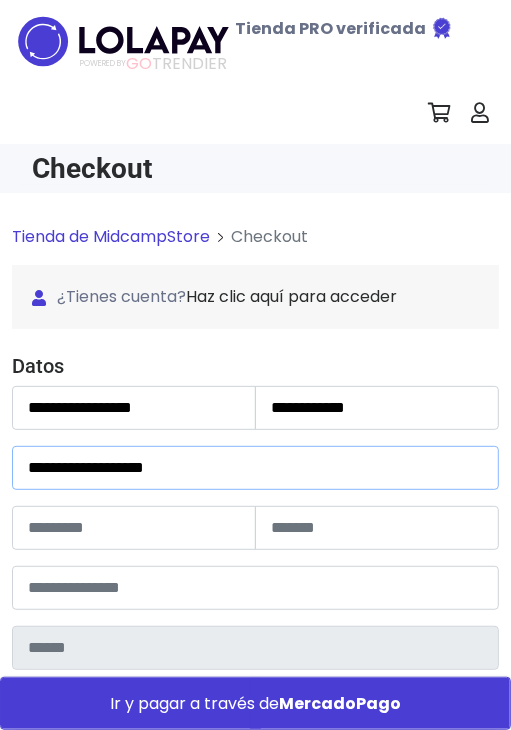 click on "**********" at bounding box center [255, 468] 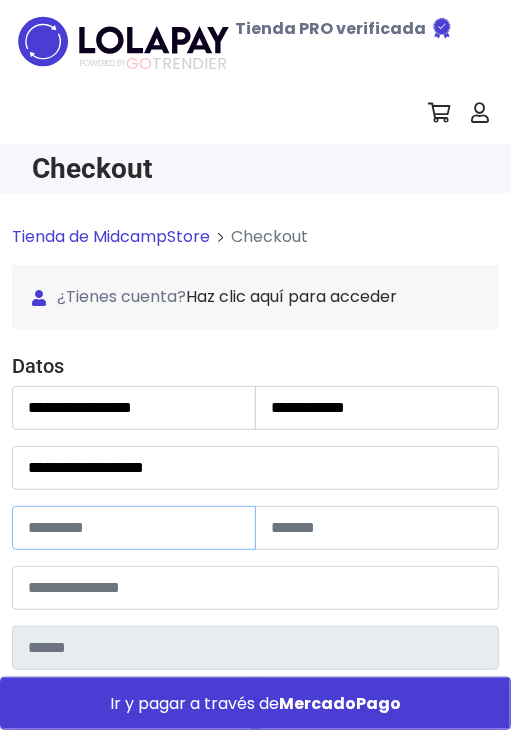 click at bounding box center (134, 528) 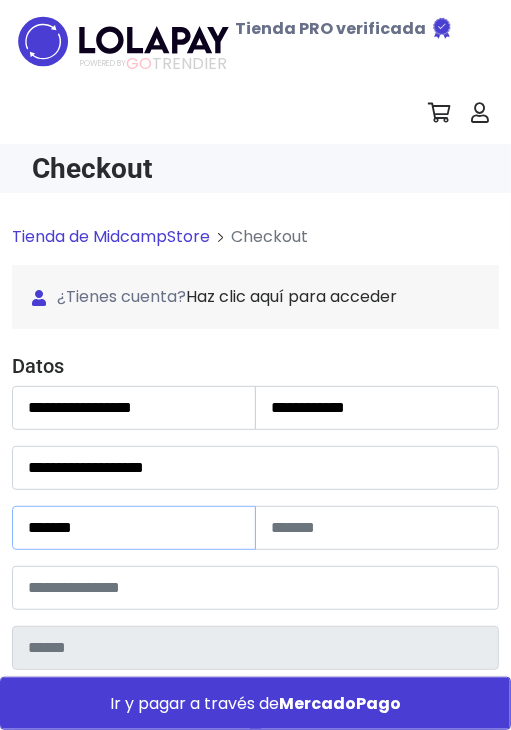 type on "******" 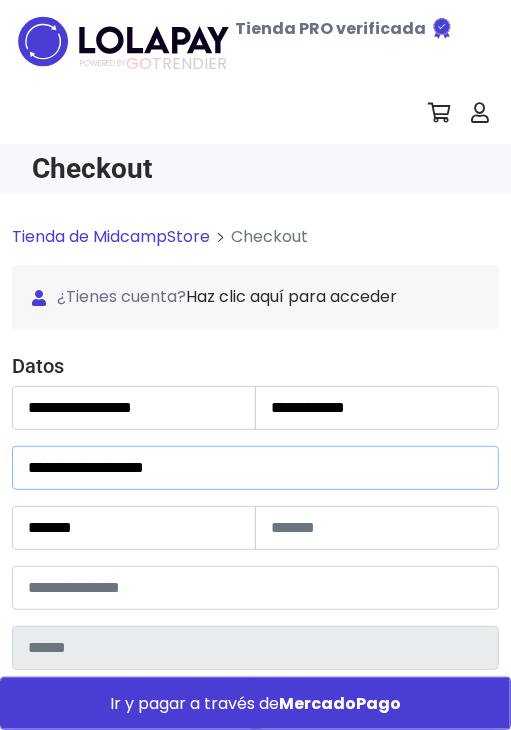 click on "**********" at bounding box center (255, 468) 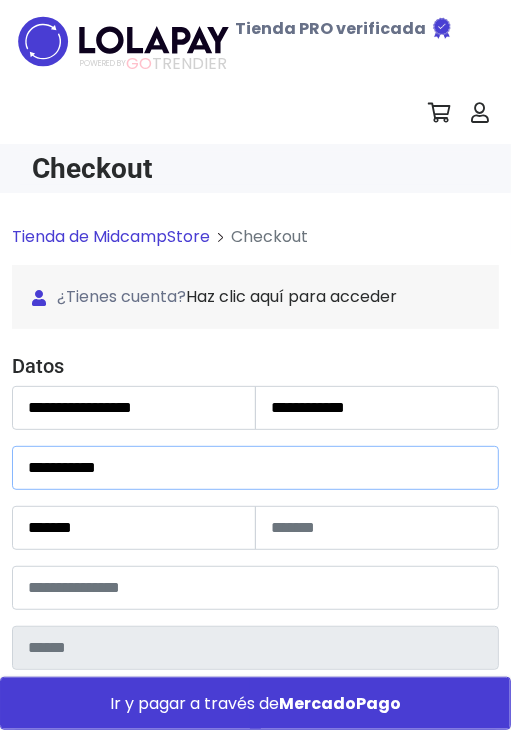 type on "**********" 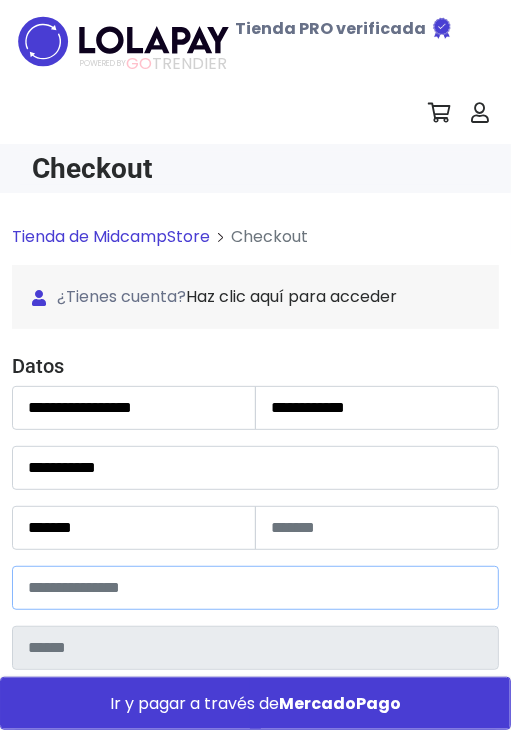 click at bounding box center (255, 588) 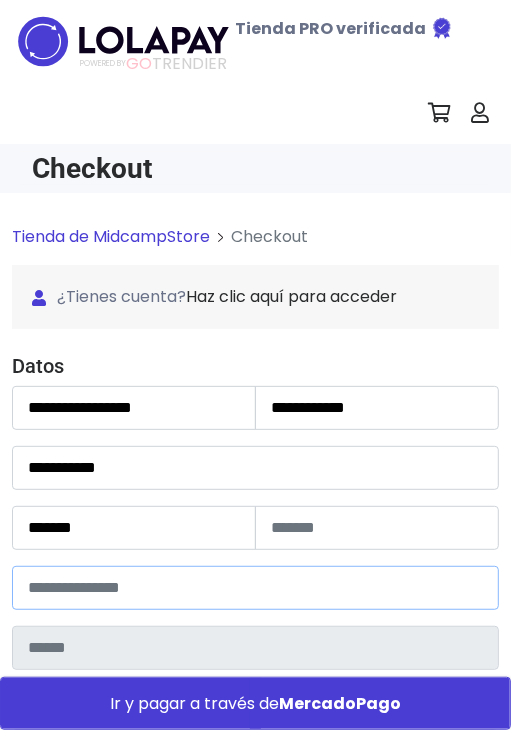 type on "*****" 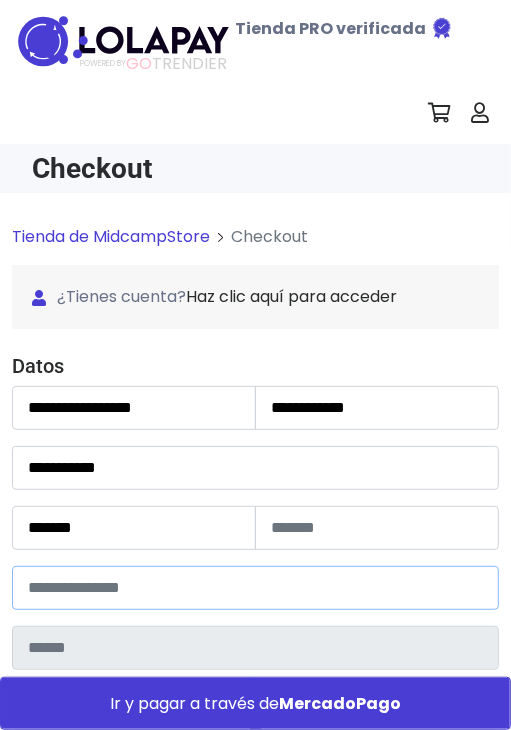 type on "**********" 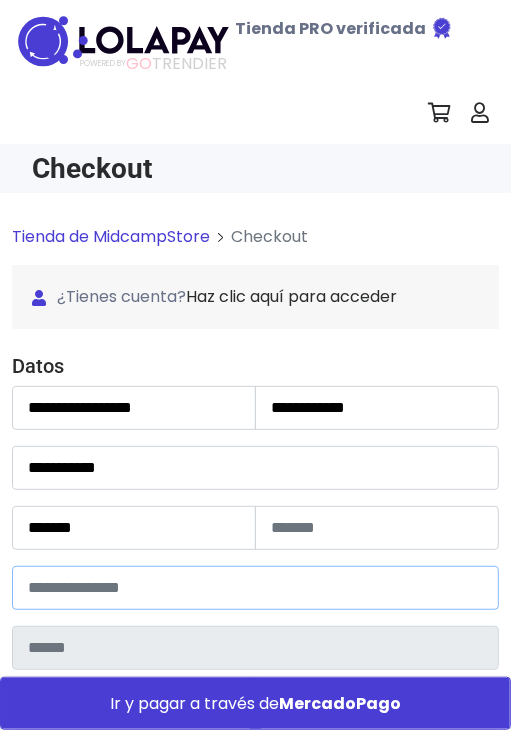 type on "********" 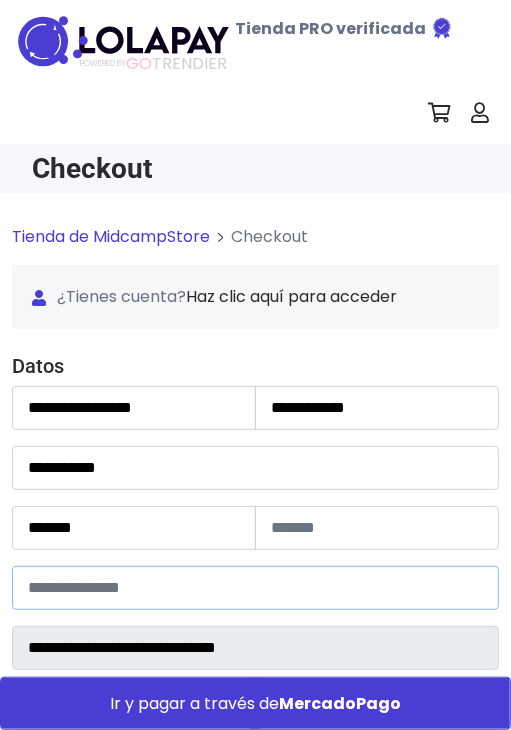 select 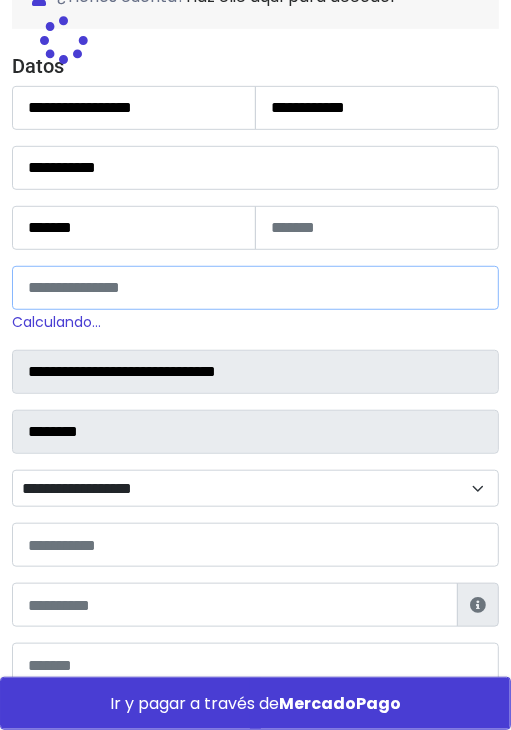 scroll, scrollTop: 400, scrollLeft: 0, axis: vertical 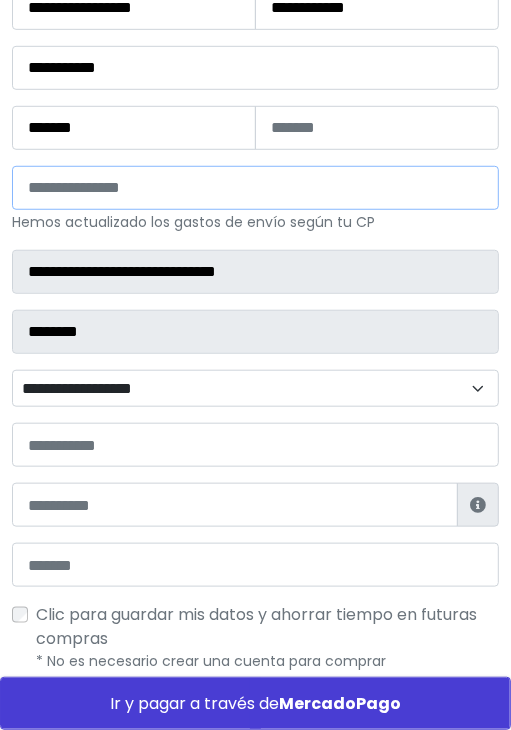 type on "*****" 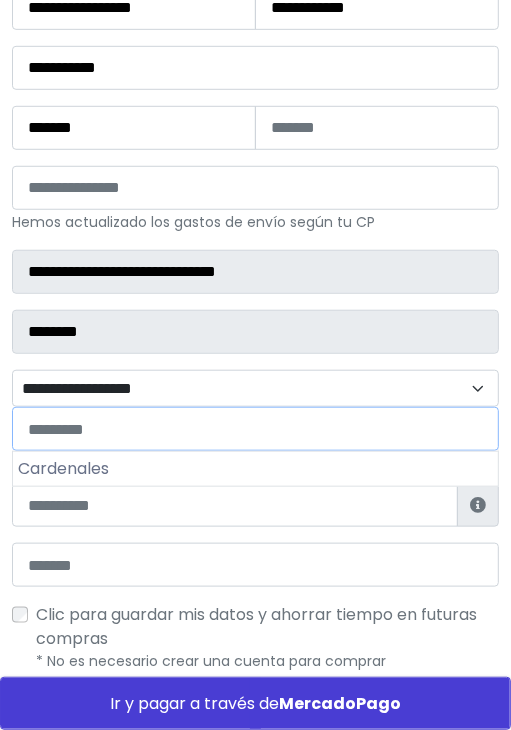 click on "**********" at bounding box center [255, 389] 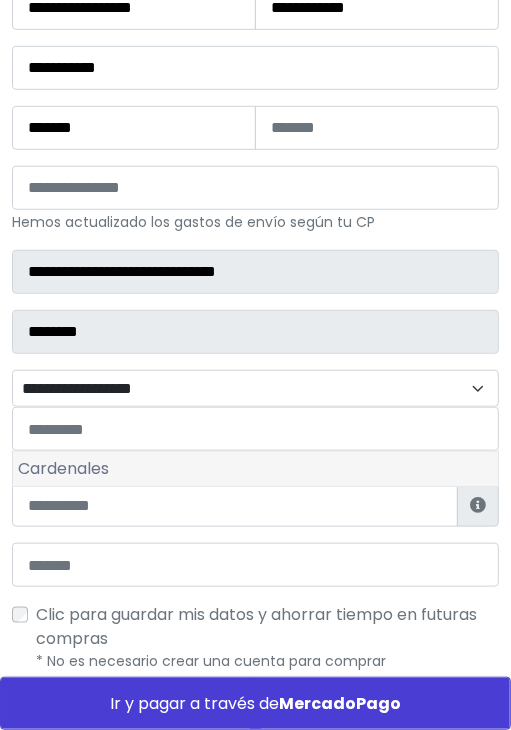 click on "Cardenales" at bounding box center [255, 469] 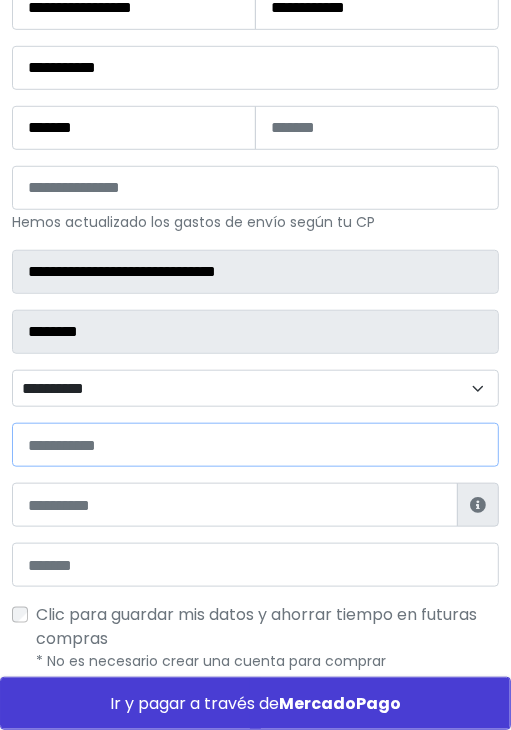 click at bounding box center (255, 445) 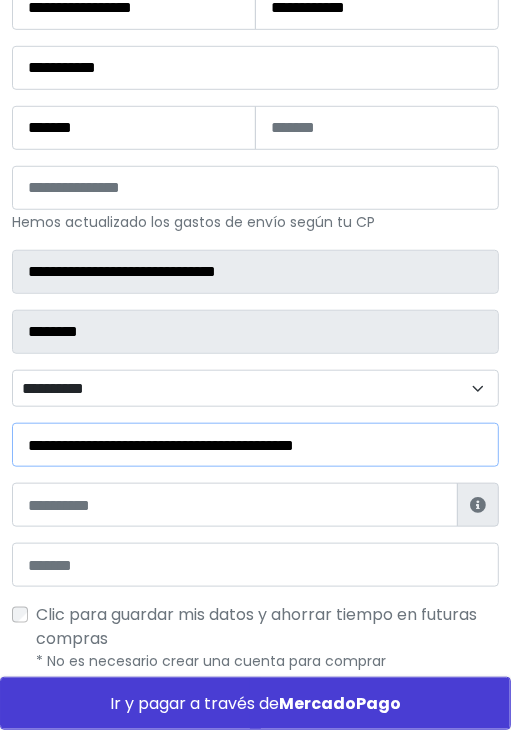 type on "**********" 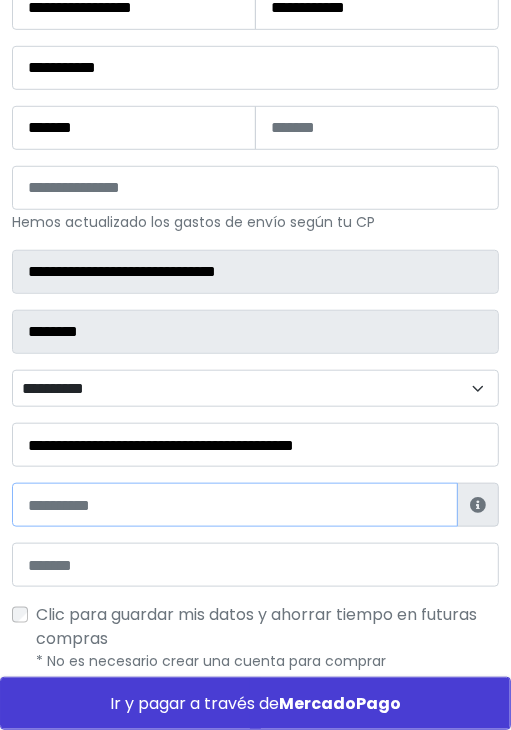 click at bounding box center [235, 505] 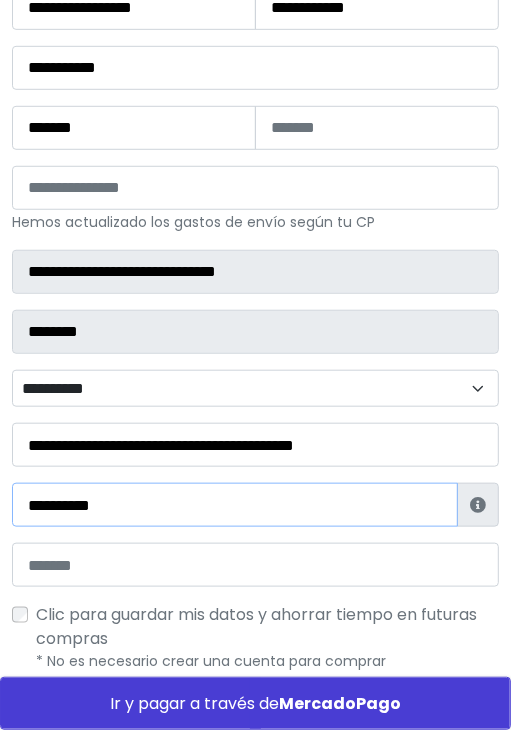 click on "**********" at bounding box center (235, 505) 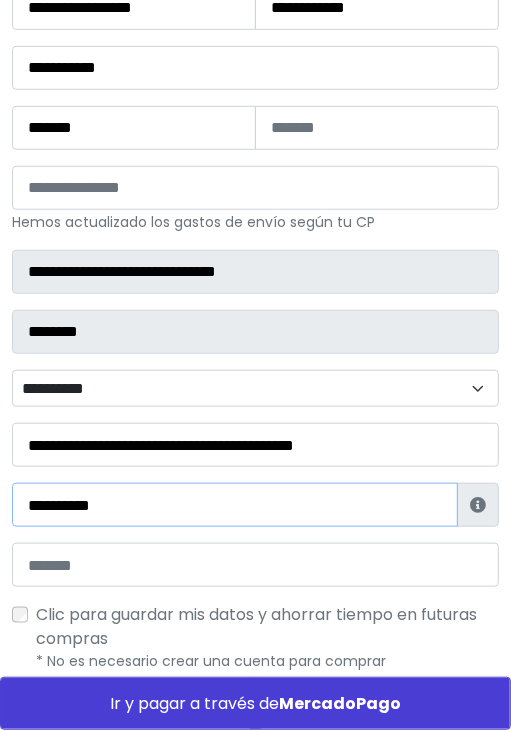 type on "**********" 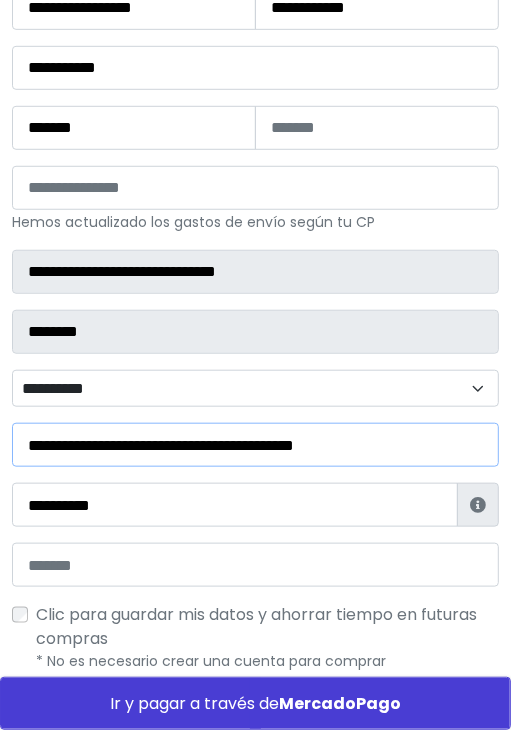 click on "**********" at bounding box center [255, 445] 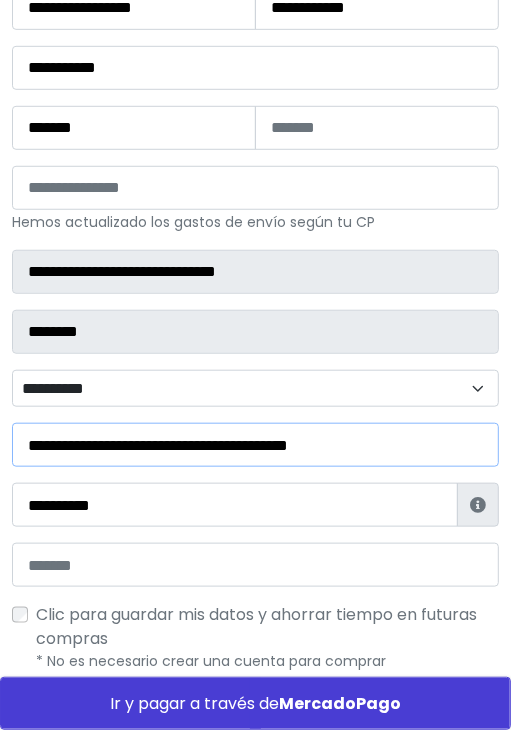 click on "**********" at bounding box center [255, 445] 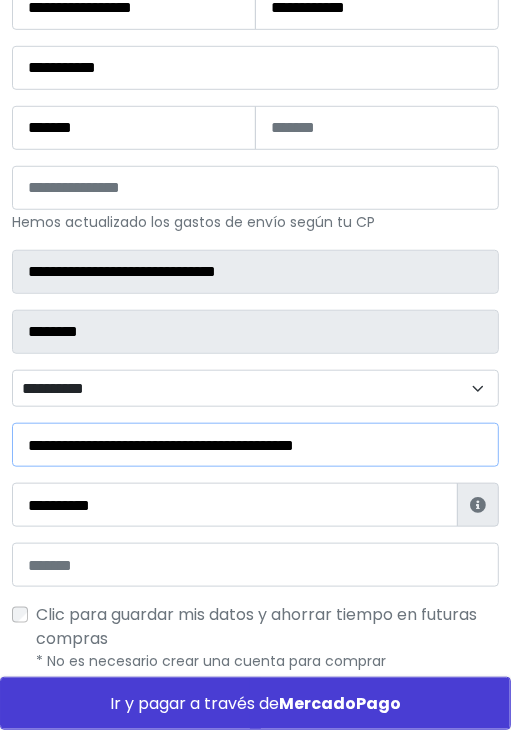 paste on "**********" 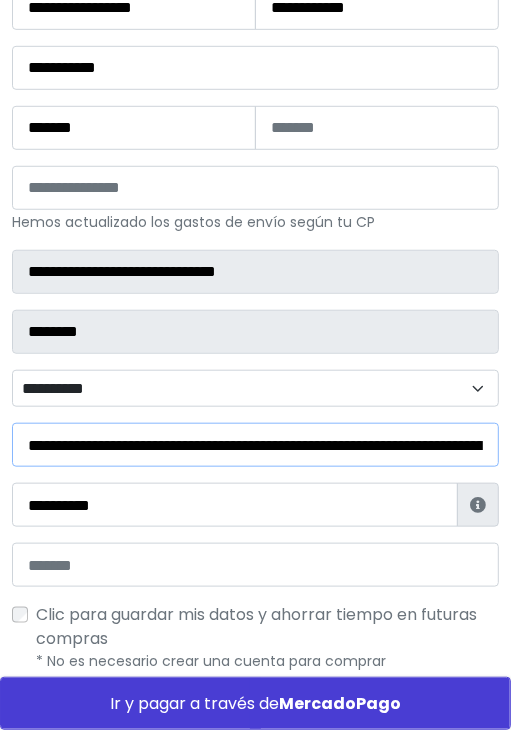 scroll, scrollTop: 0, scrollLeft: 402, axis: horizontal 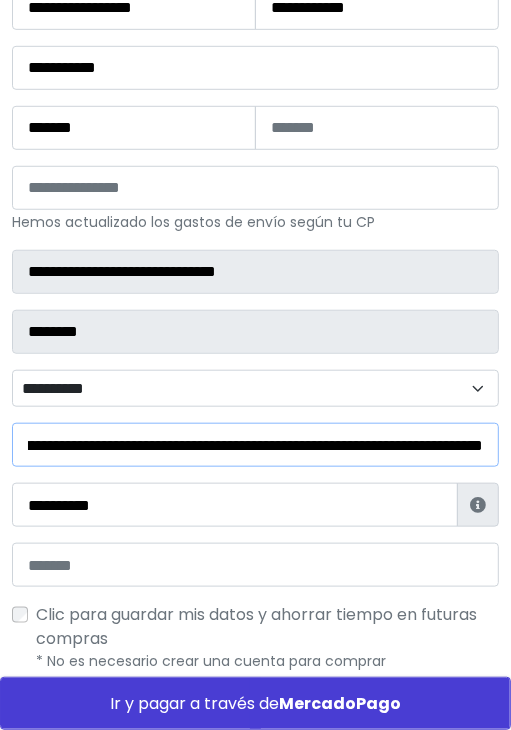 type on "**********" 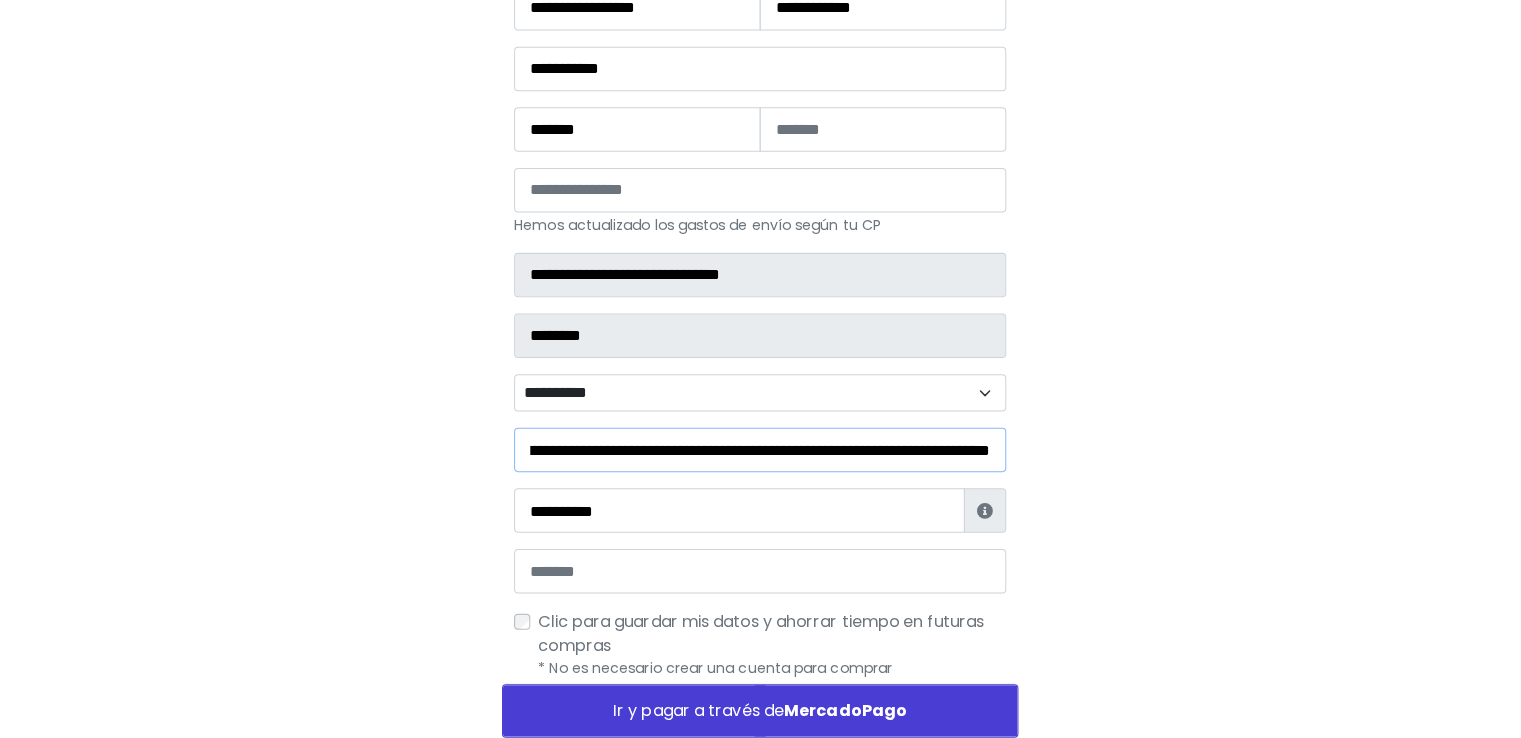 scroll, scrollTop: 0, scrollLeft: 0, axis: both 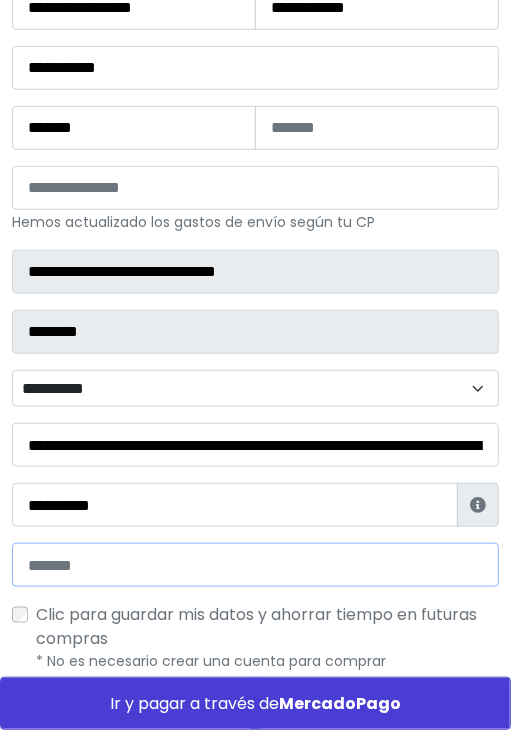 click at bounding box center [255, 565] 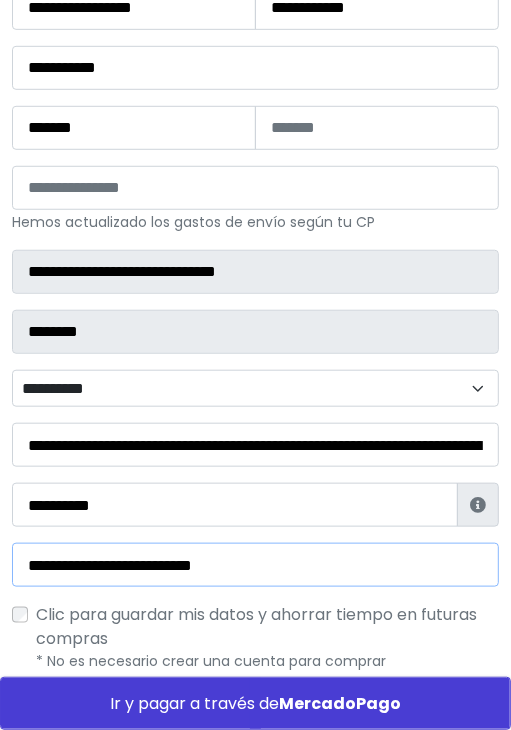 click on "**********" at bounding box center [255, 565] 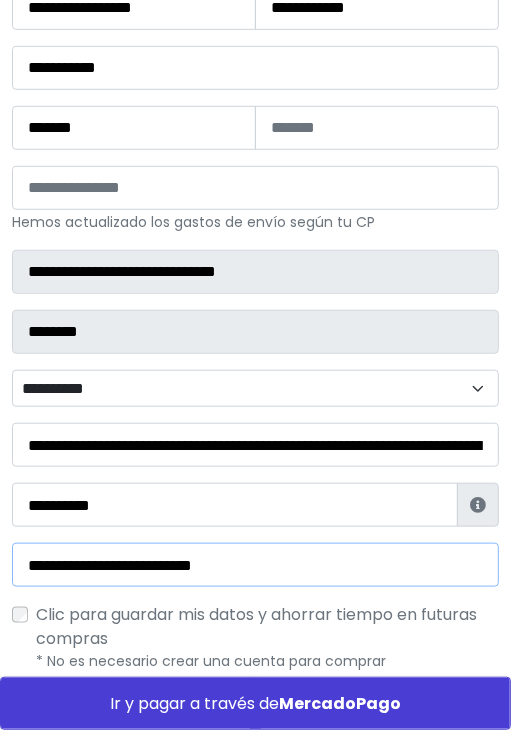click on "**********" at bounding box center (255, 565) 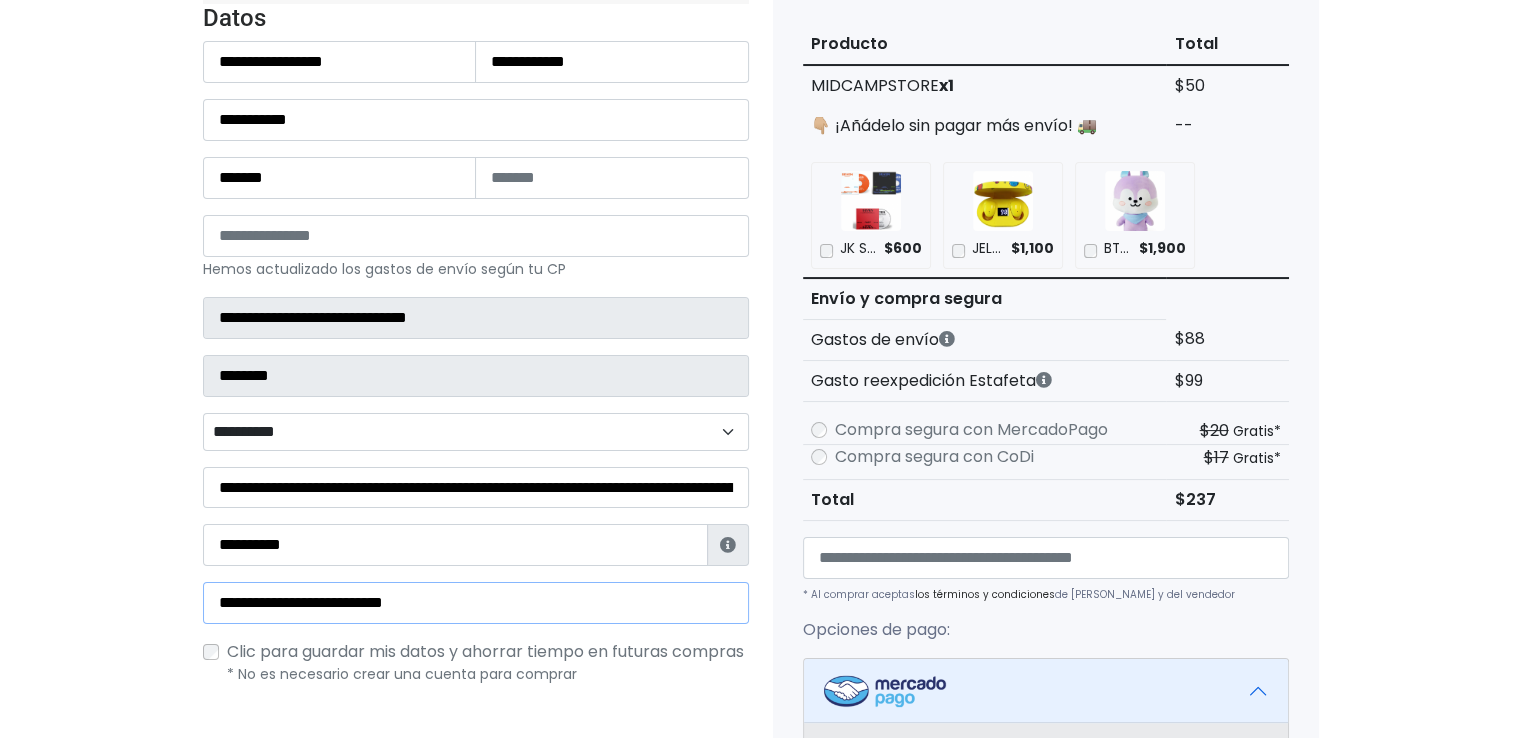 scroll, scrollTop: 300, scrollLeft: 0, axis: vertical 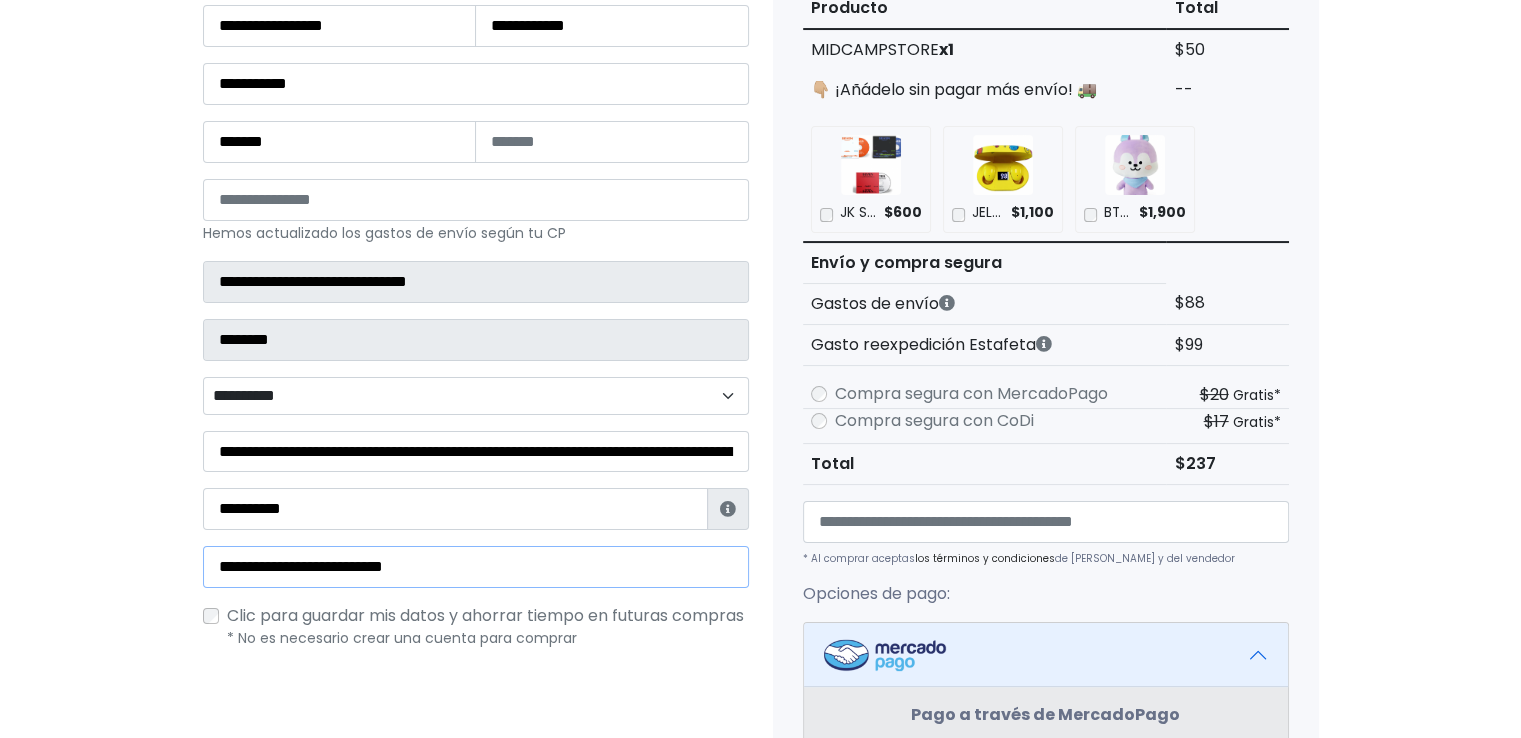 type on "**********" 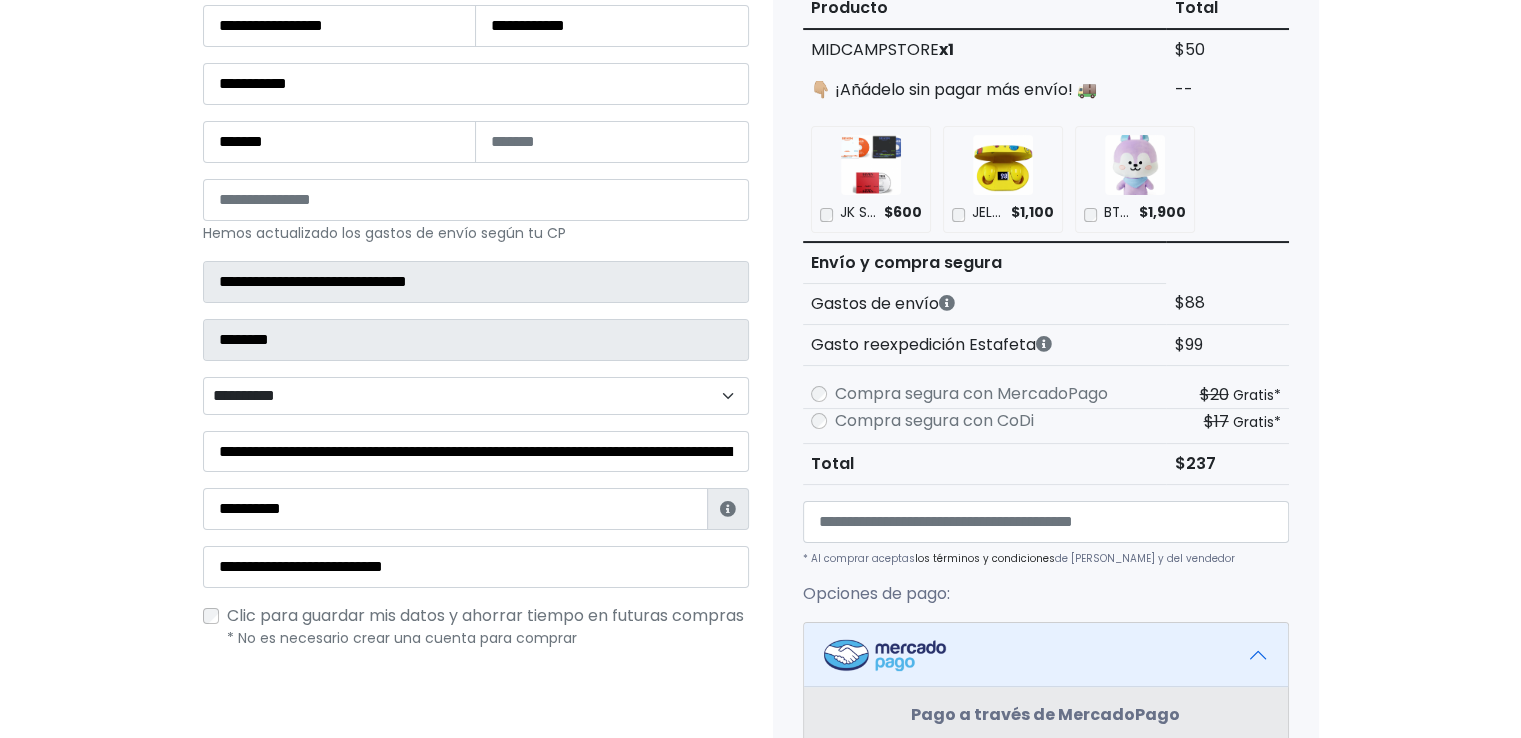 click on "Tienda de MidcampStore
Checkout
¿Tienes cuenta?
Haz clic aquí para acceder
¿Olvidaste tu contraseña? Entrar" at bounding box center [760, 579] 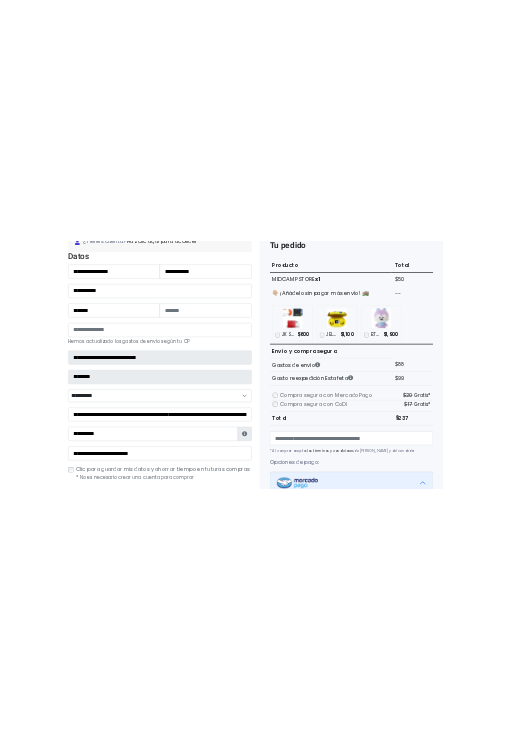 scroll, scrollTop: 200, scrollLeft: 0, axis: vertical 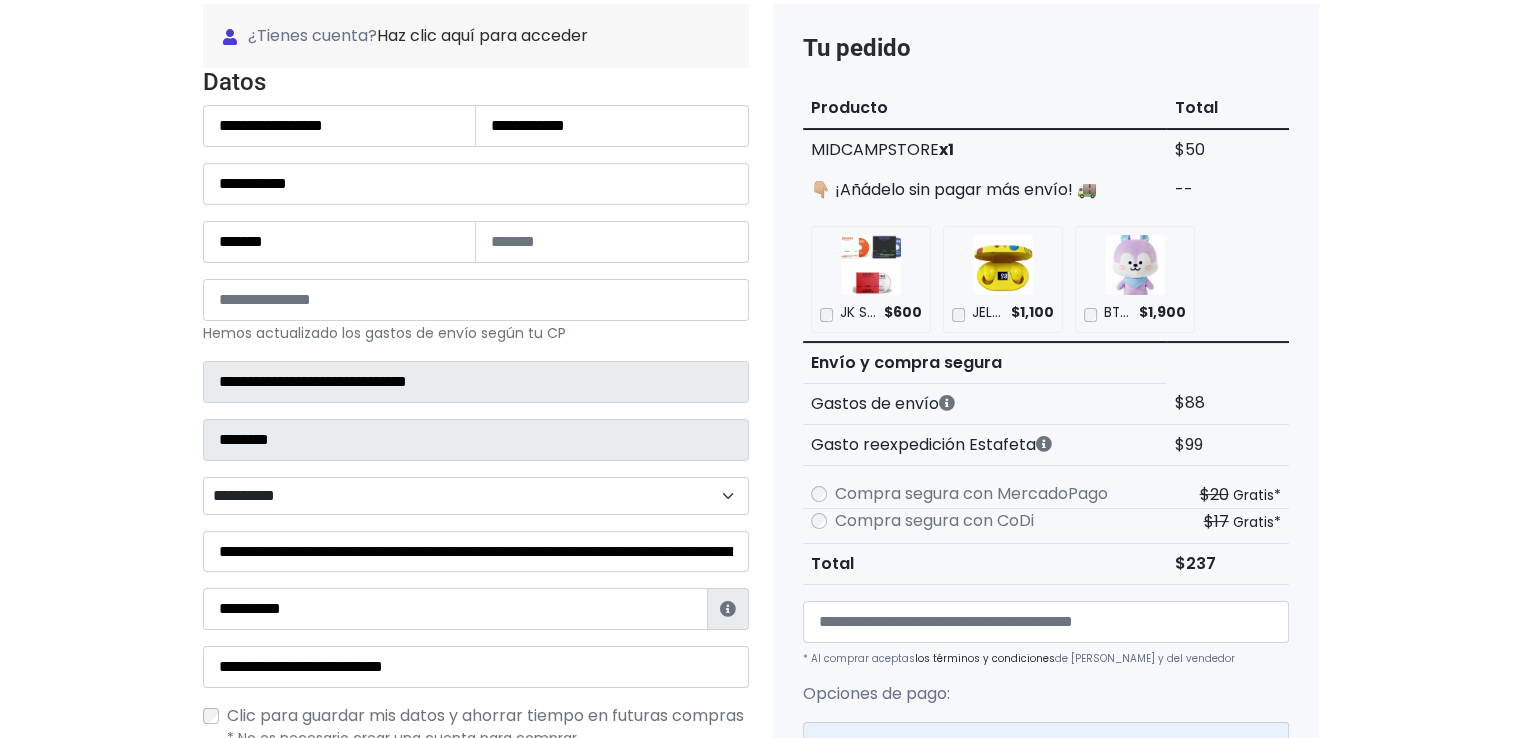 click on "Tienda de MidcampStore
Checkout
¿Tienes cuenta?
Haz clic aquí para acceder
¿Olvidaste tu contraseña? Entrar" at bounding box center [760, 679] 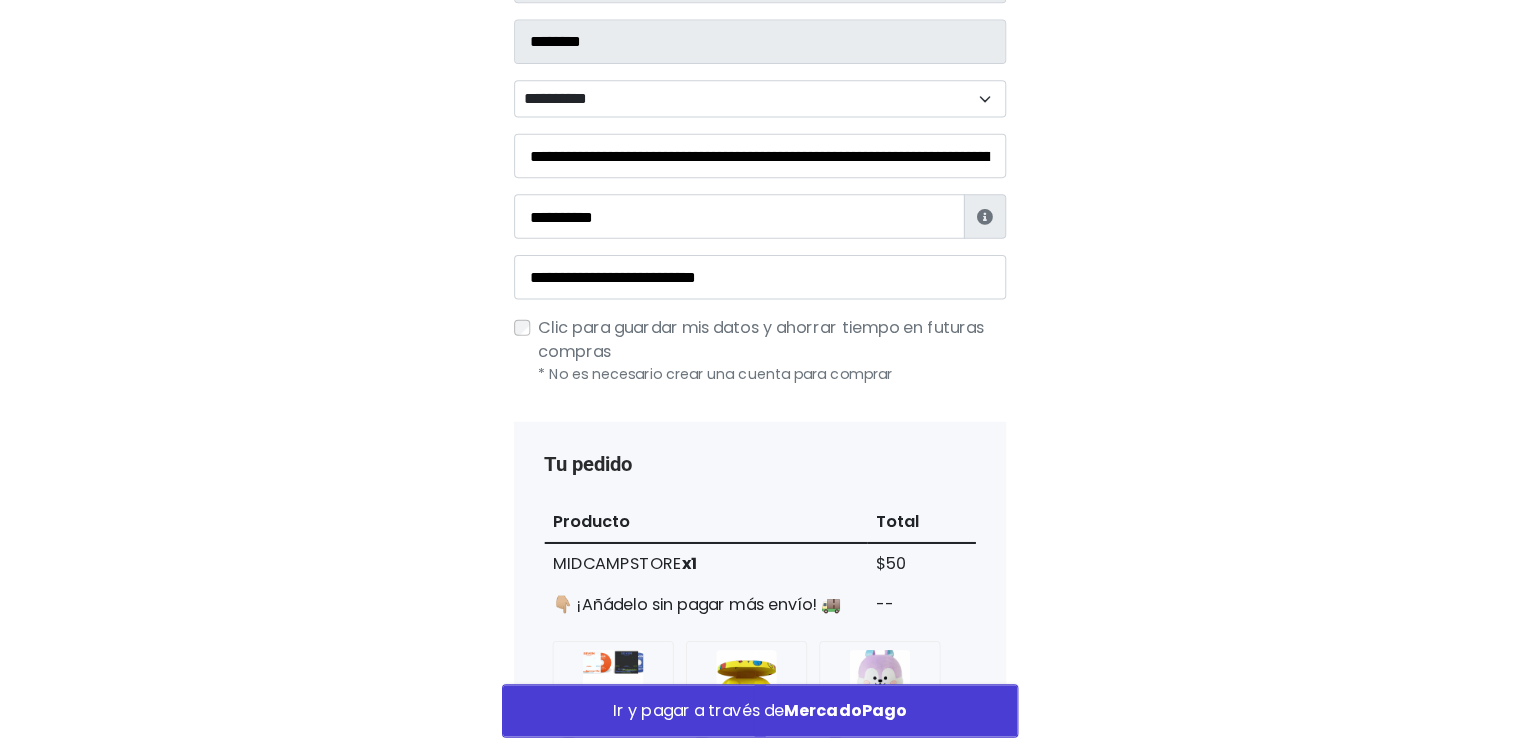 scroll, scrollTop: 700, scrollLeft: 0, axis: vertical 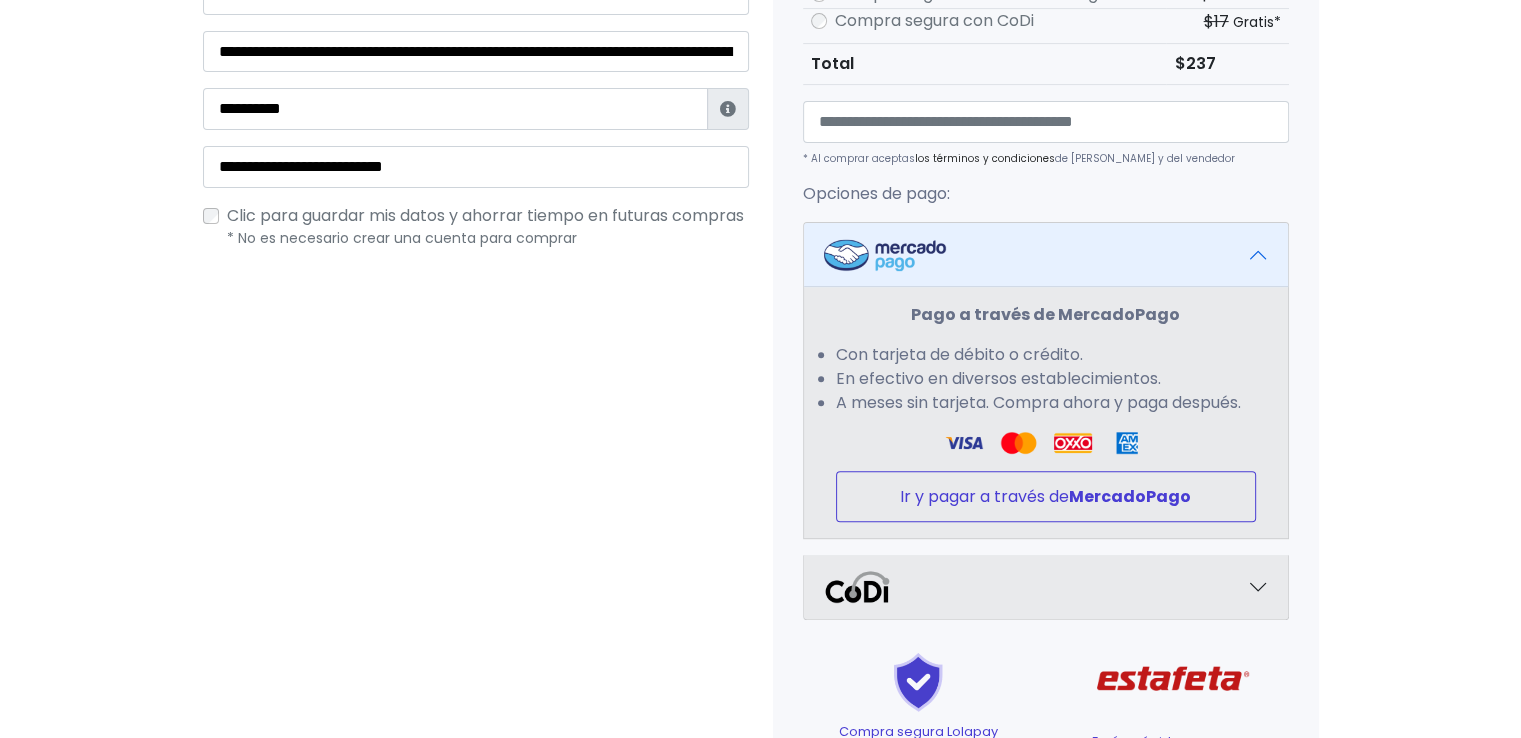 click on "Ir y pagar a través de  MercadoPago" at bounding box center (1046, 496) 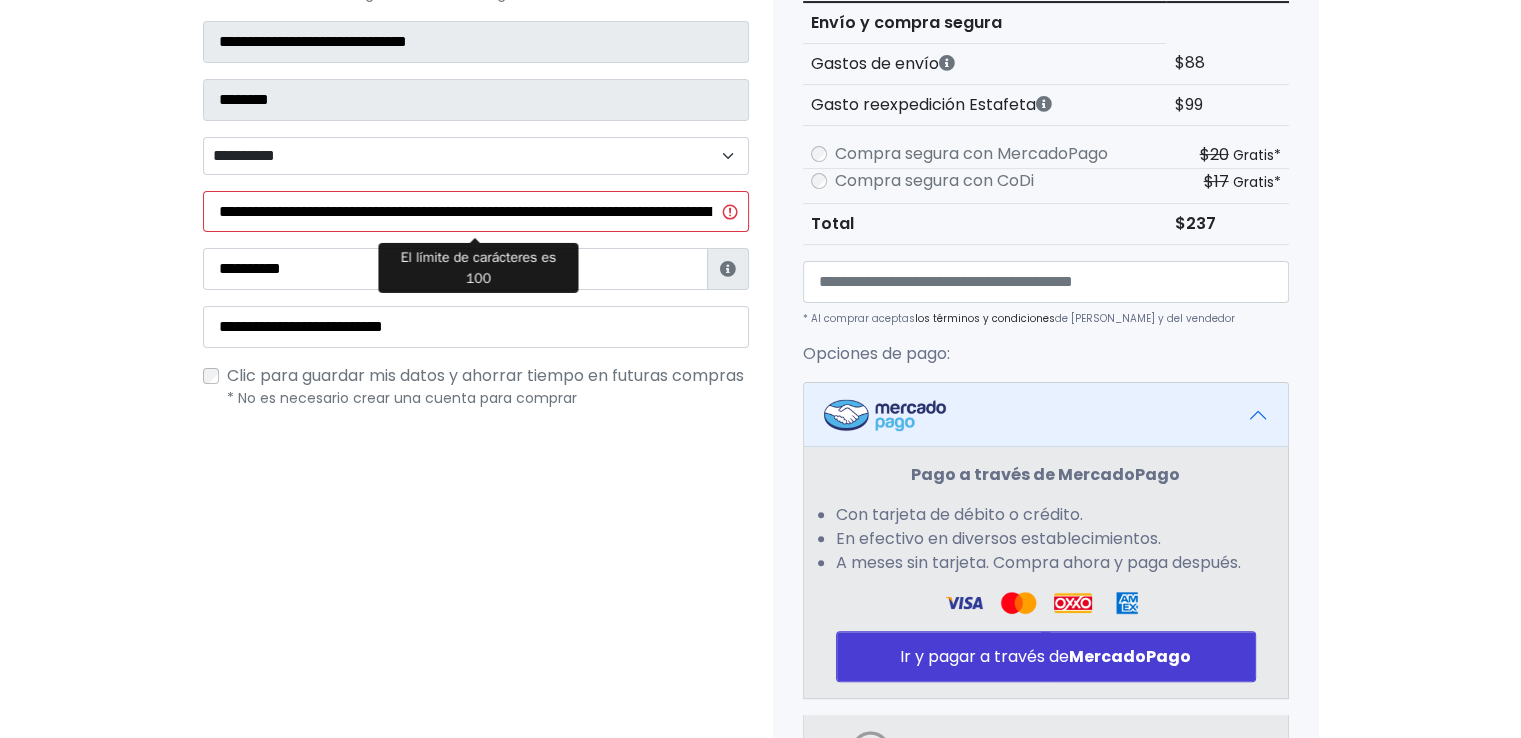 scroll, scrollTop: 428, scrollLeft: 0, axis: vertical 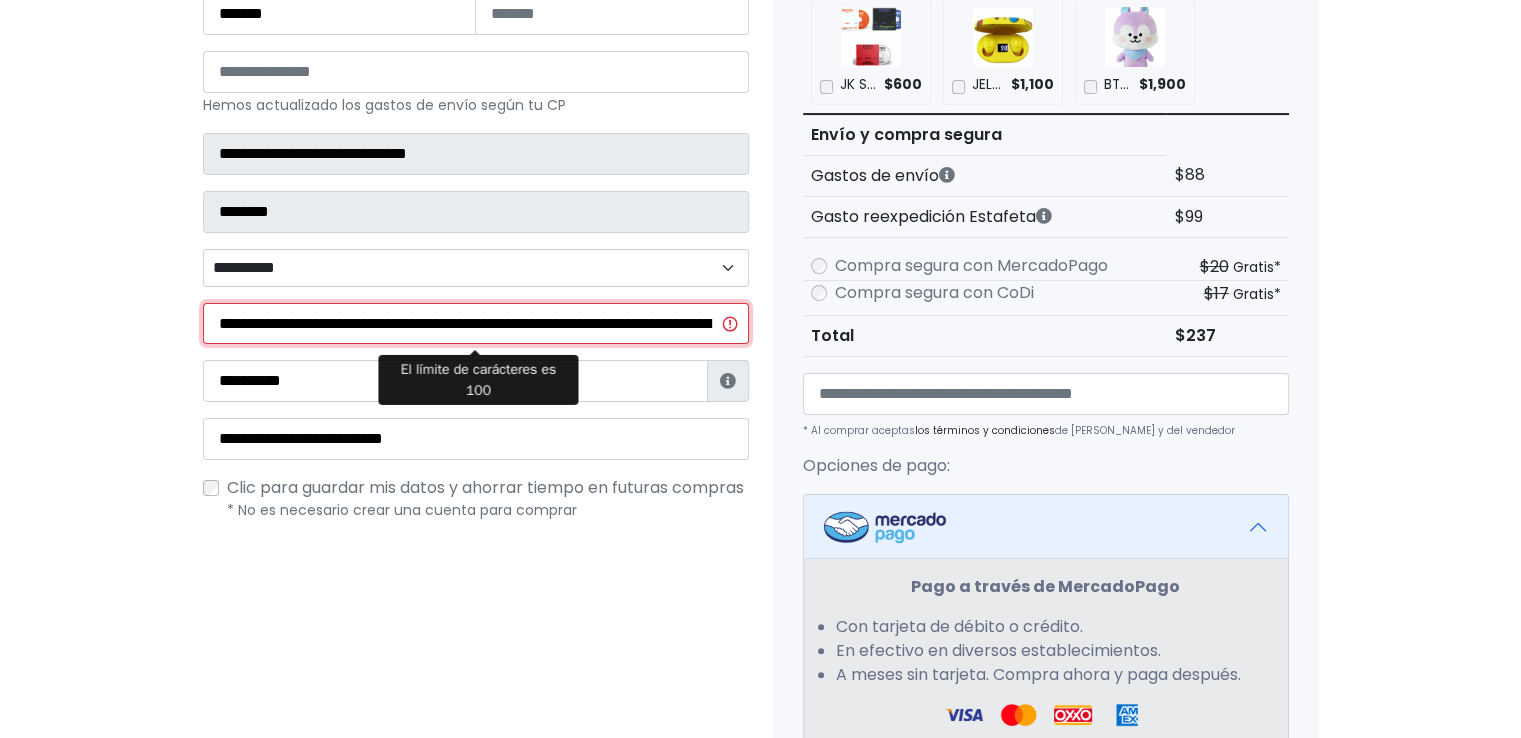 click on "**********" at bounding box center (476, 324) 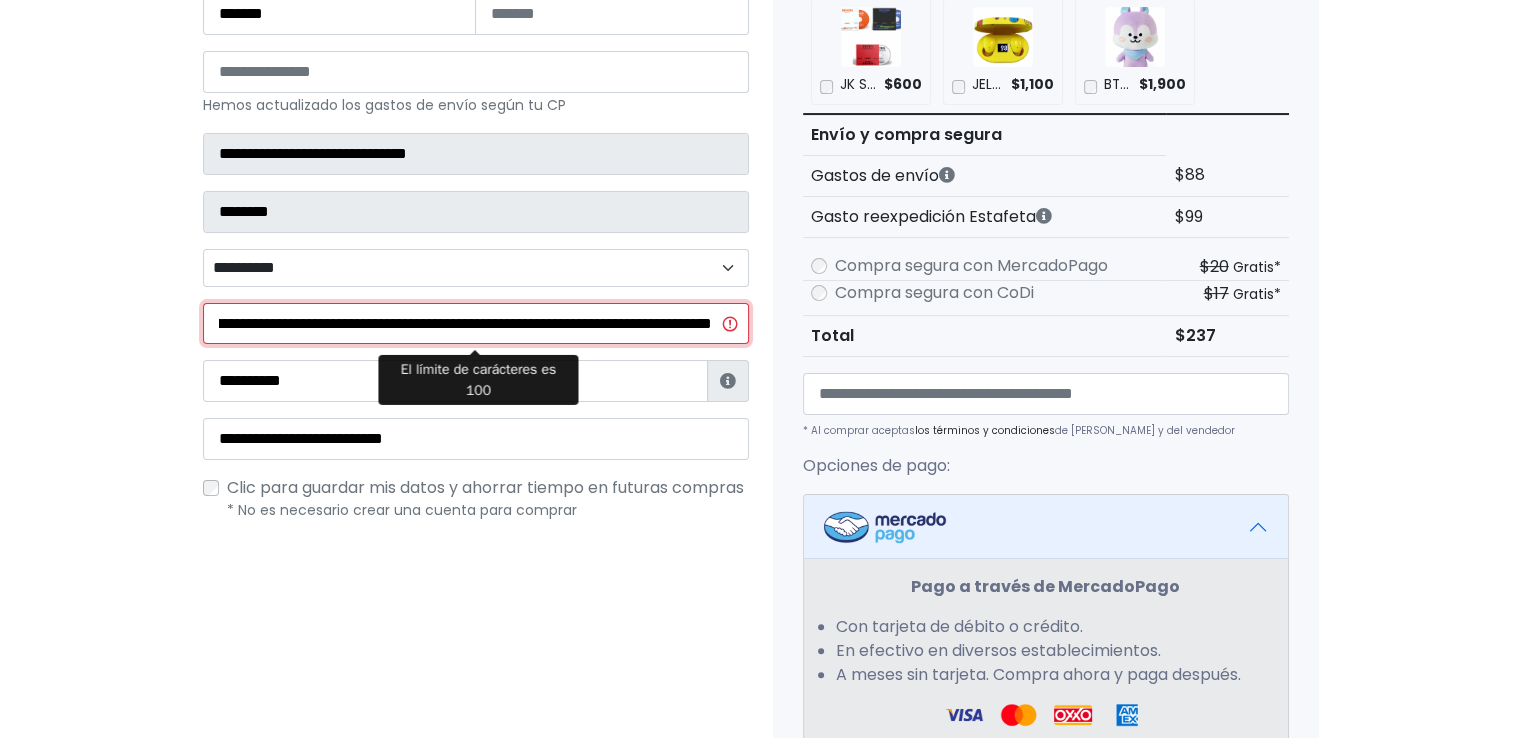 scroll, scrollTop: 0, scrollLeft: 364, axis: horizontal 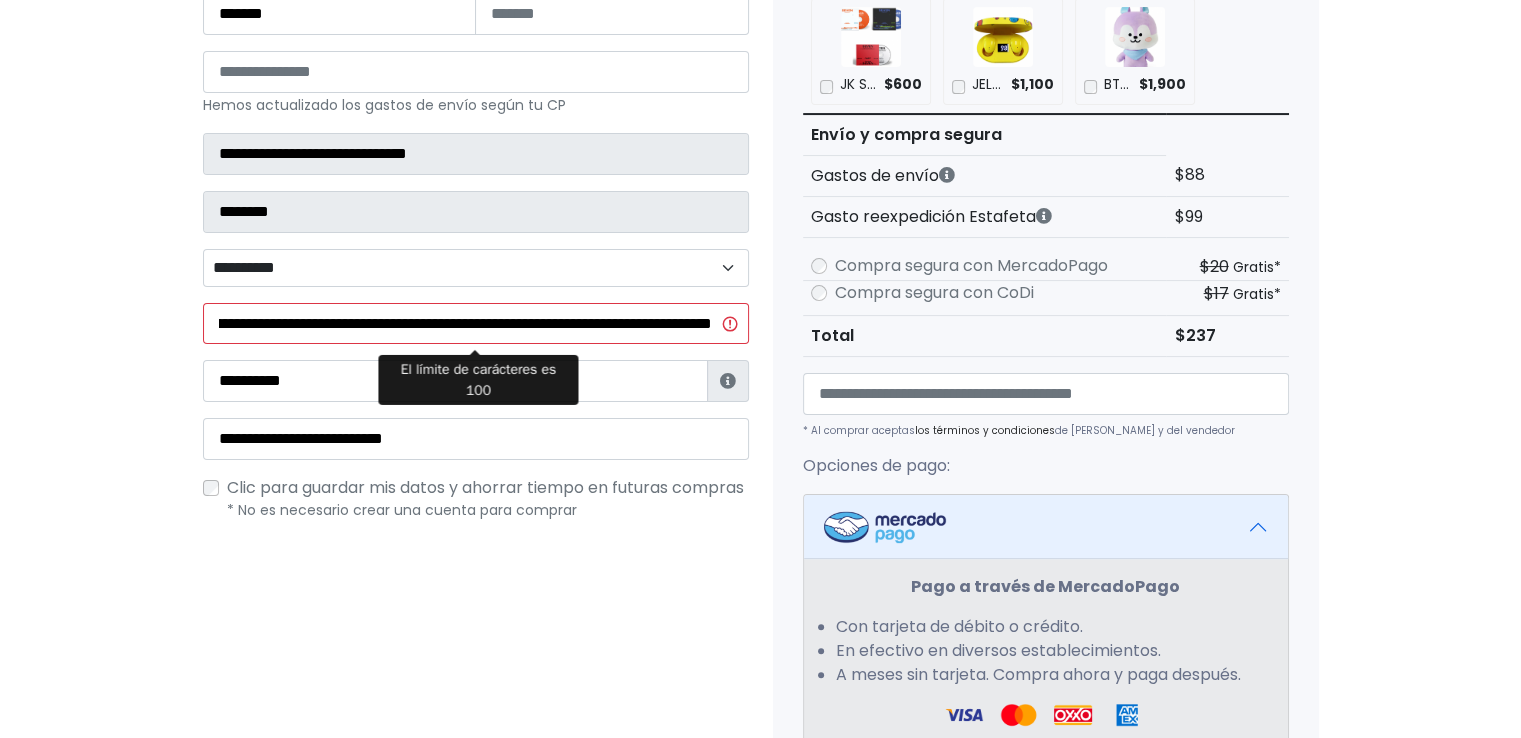 click on "* No es necesario crear una cuenta para comprar" at bounding box center [488, 510] 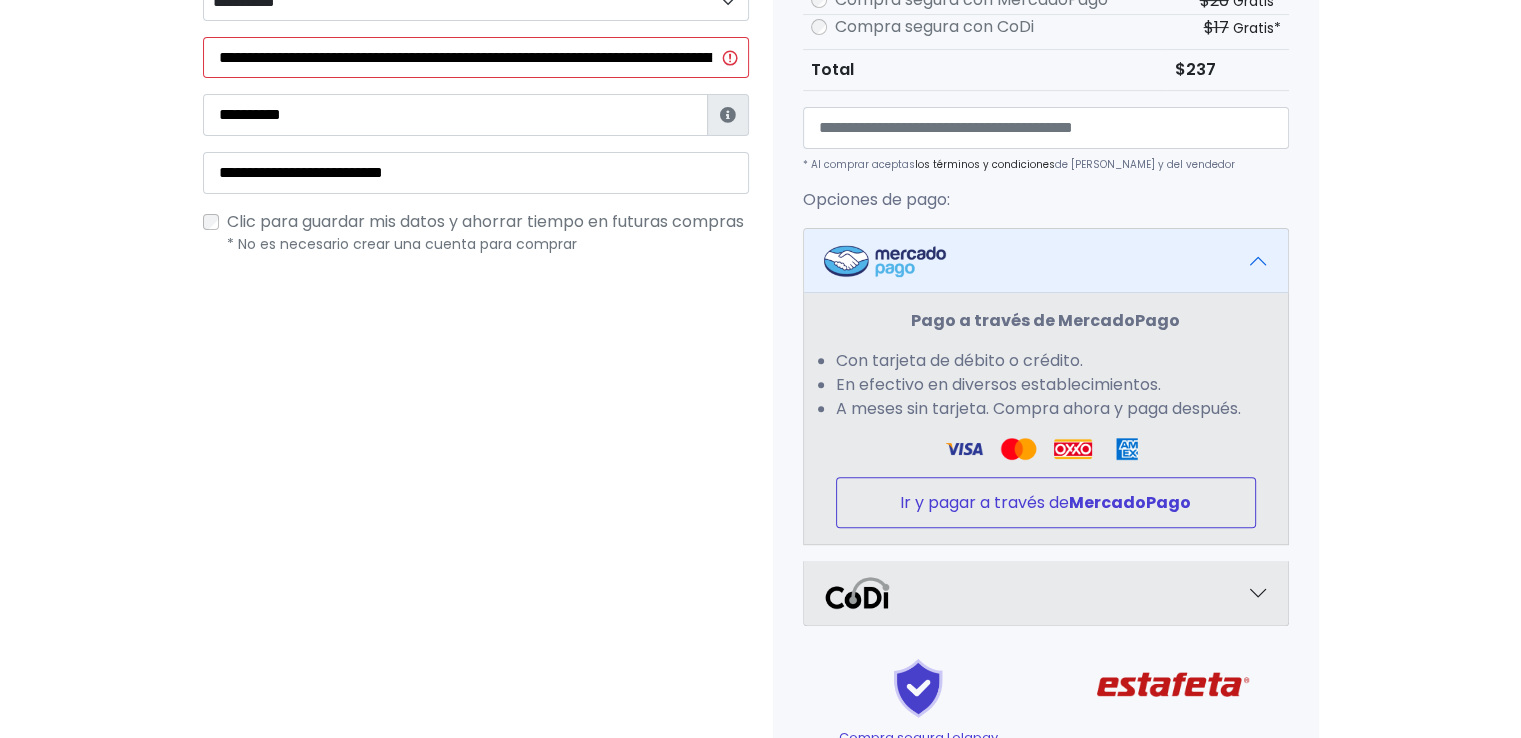 scroll, scrollTop: 728, scrollLeft: 0, axis: vertical 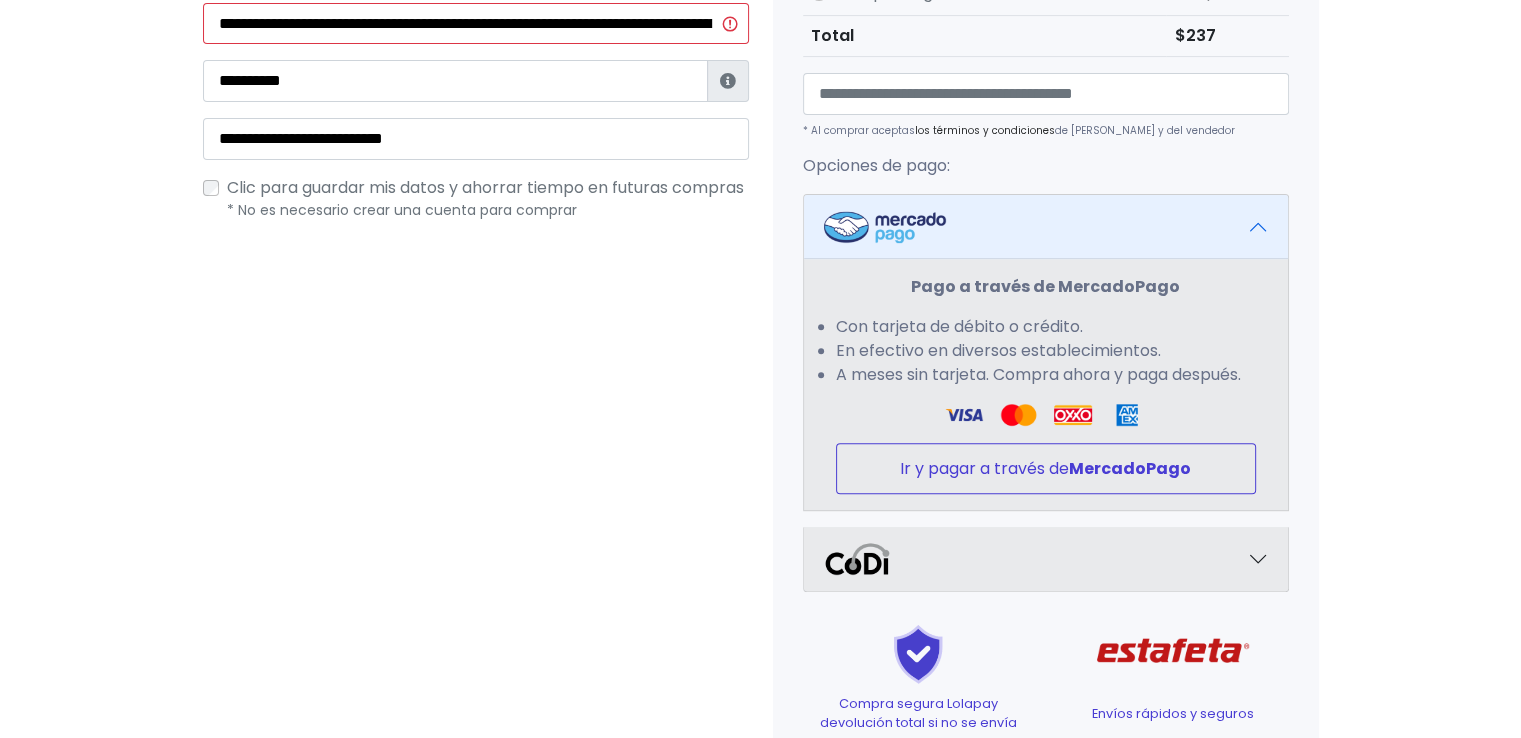 click on "Ir y pagar a través de  MercadoPago" at bounding box center (1046, 468) 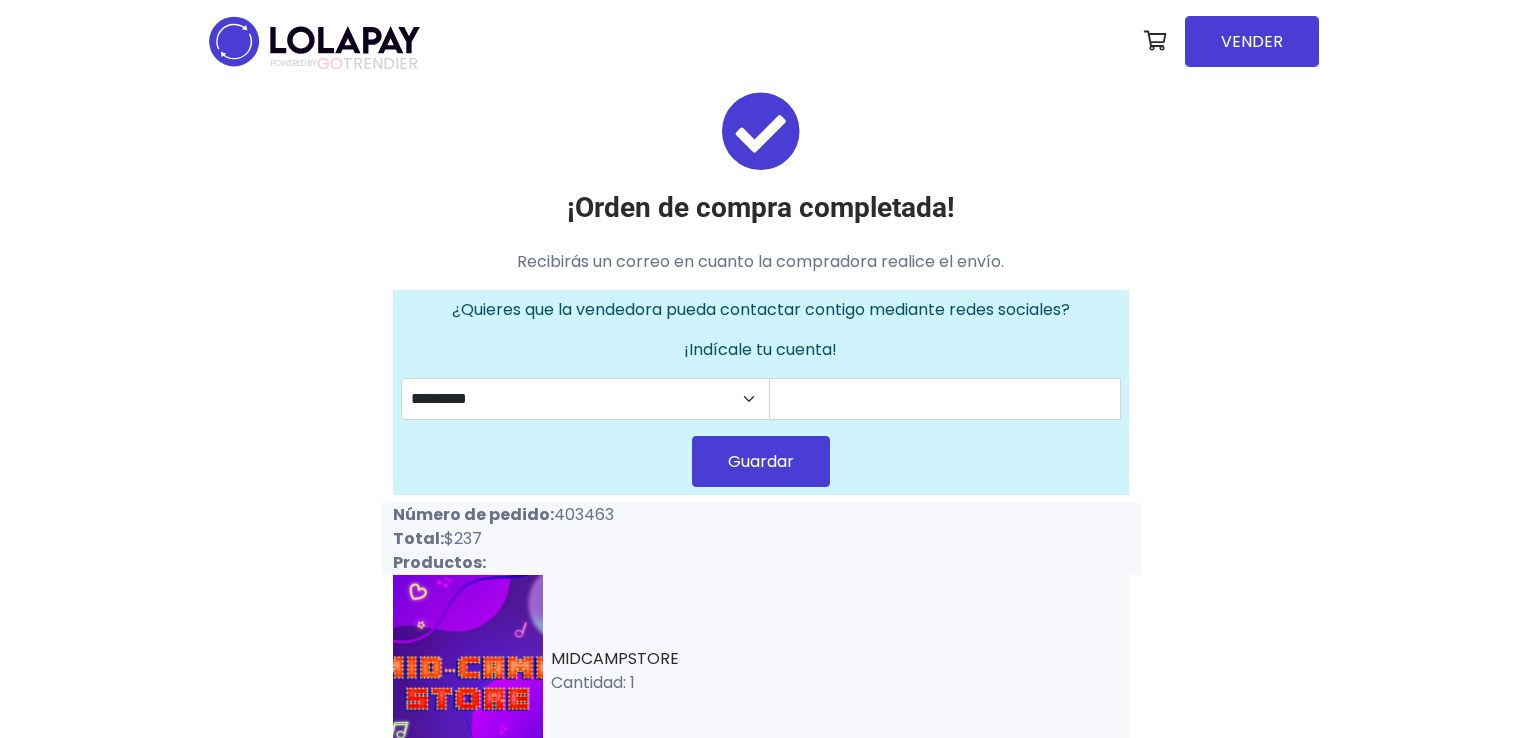 scroll, scrollTop: 0, scrollLeft: 0, axis: both 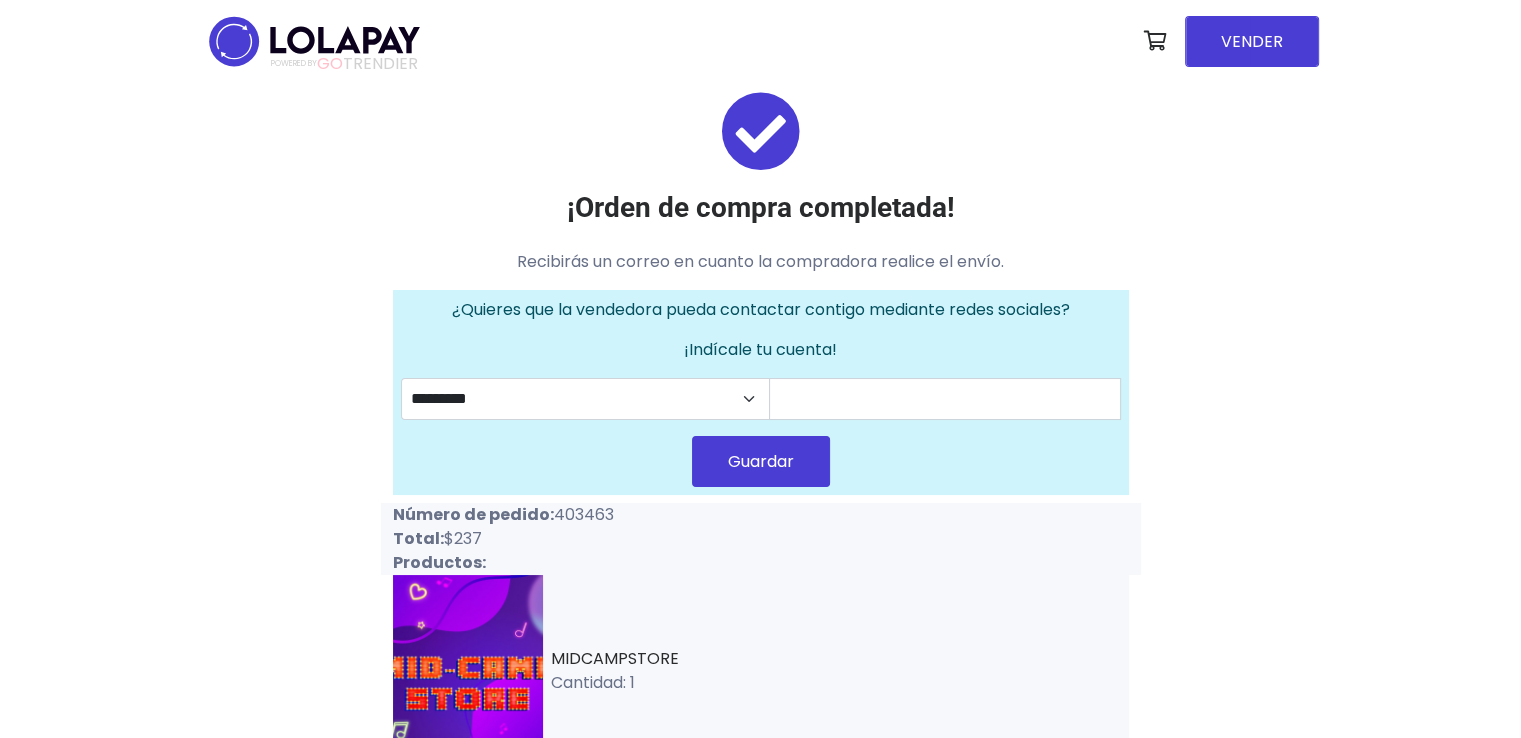 drag, startPoint x: 553, startPoint y: 511, endPoint x: 633, endPoint y: 505, distance: 80.224686 